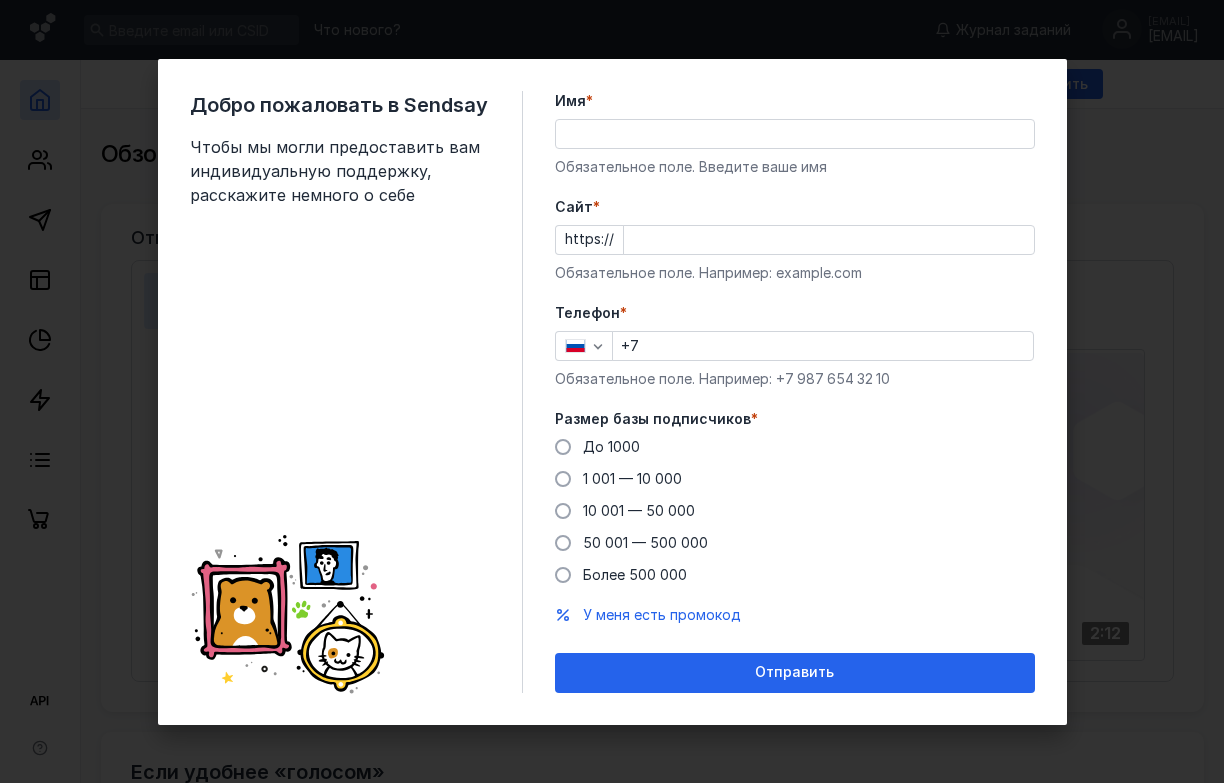 scroll, scrollTop: 0, scrollLeft: 0, axis: both 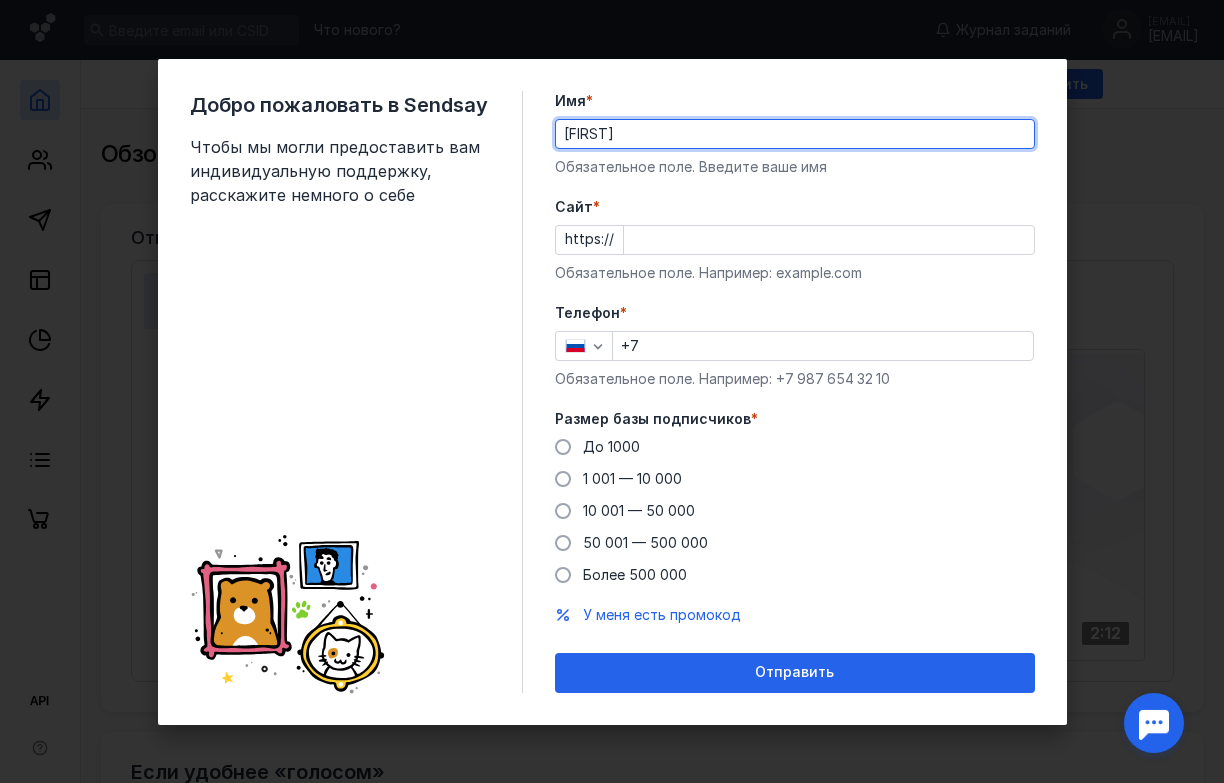 type on "[FIRST]" 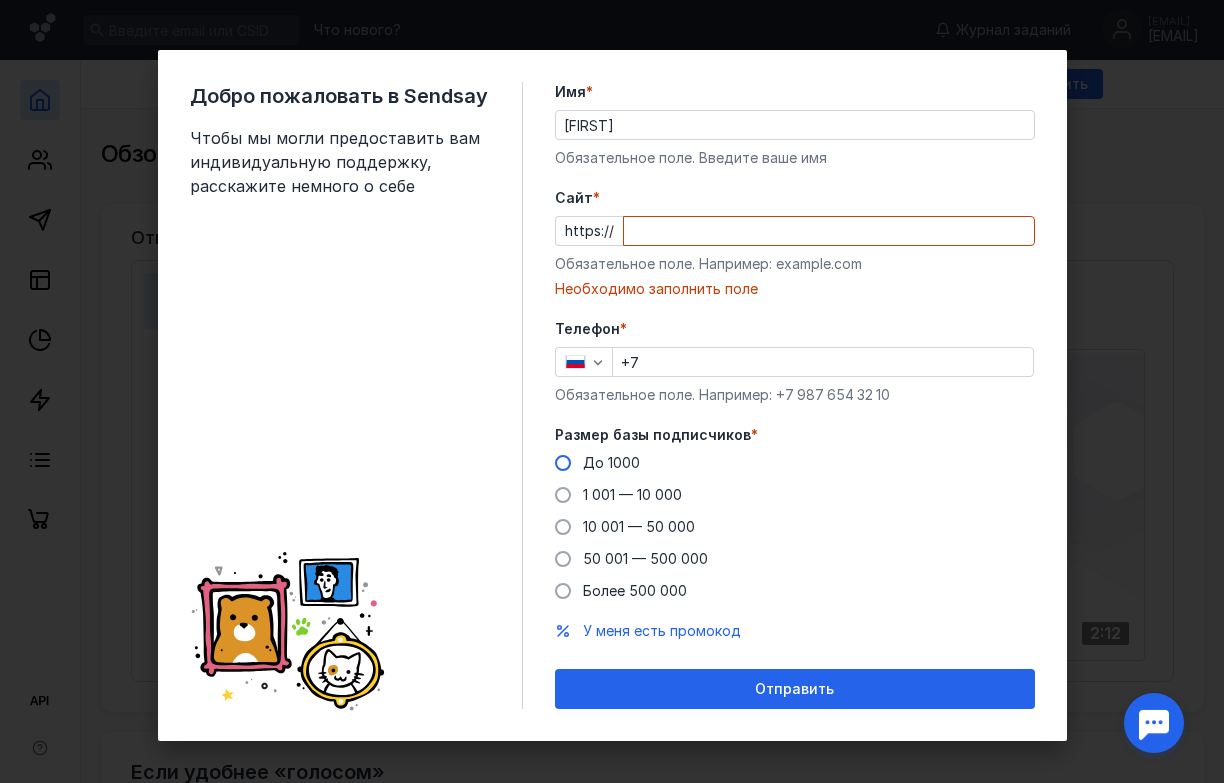 click on "Размер базы подписчиков  * До 1000 1 001 — 10 000 10 001 — 50 000 50 001 — 500 000 Более 500 000" at bounding box center [795, 513] 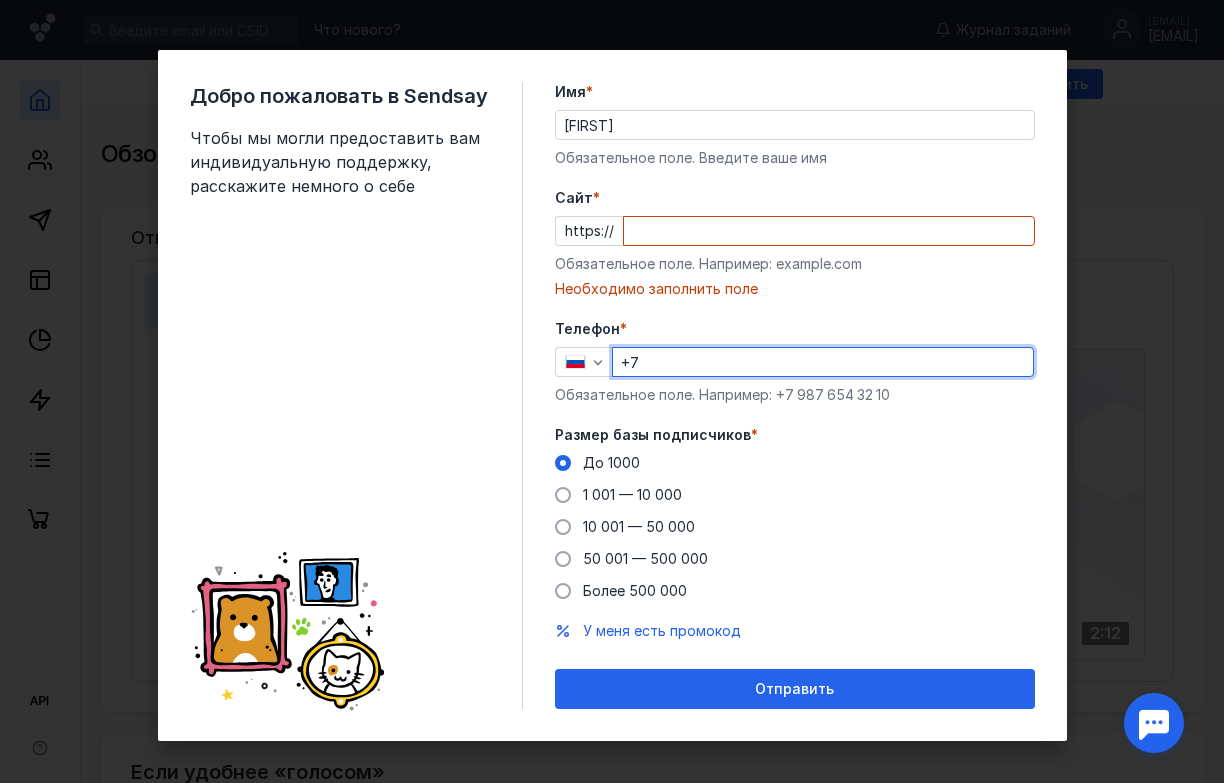 click on "+7" at bounding box center [823, 362] 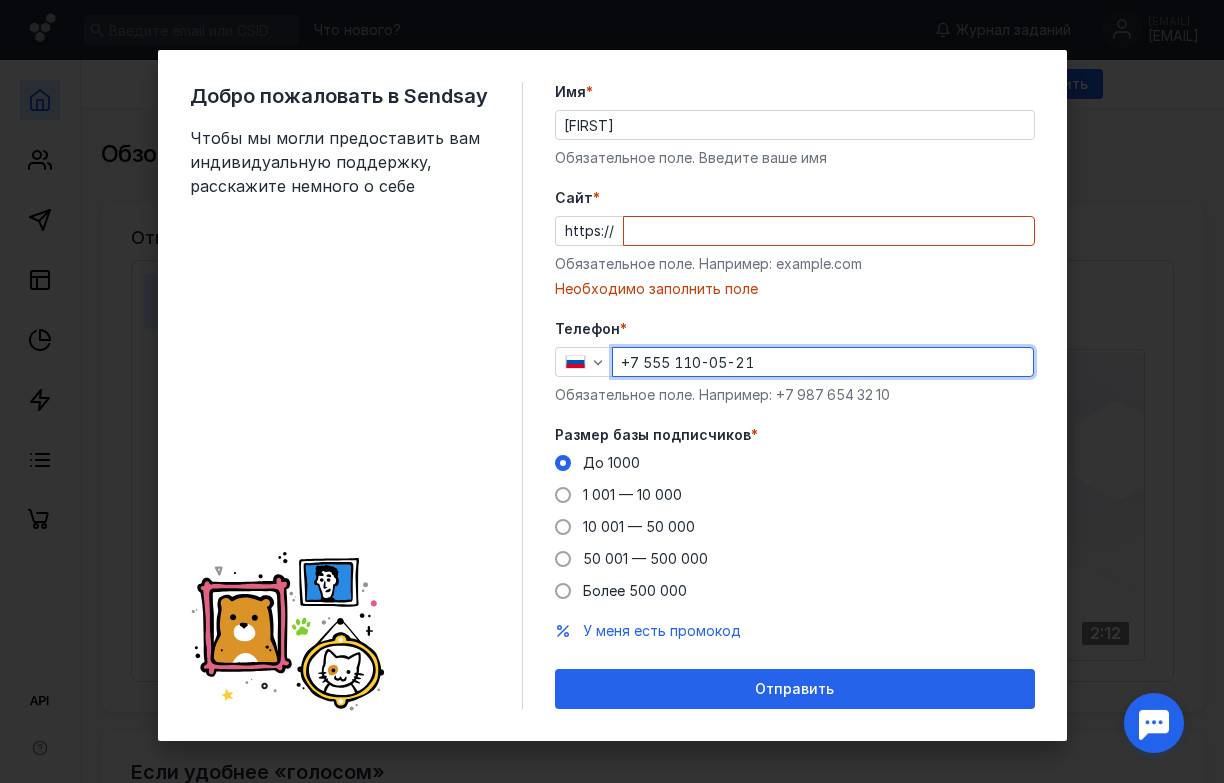 type on "+7 555 110-05-21" 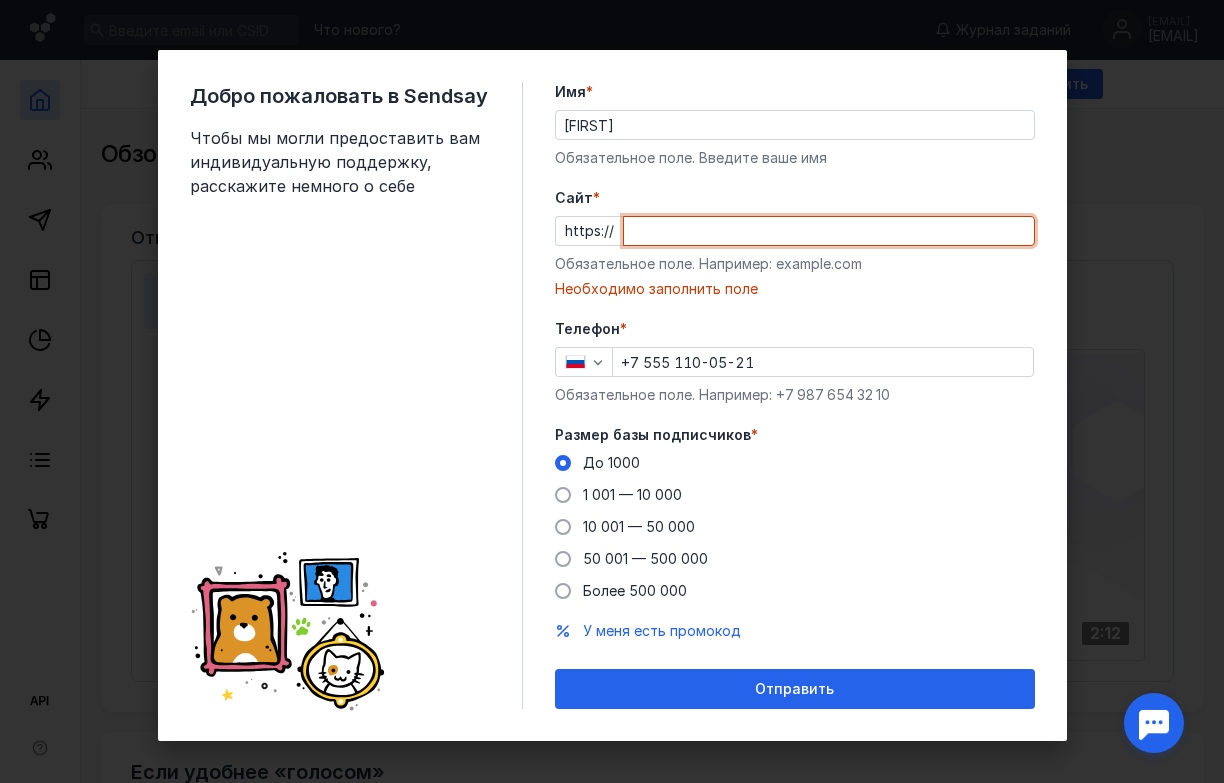 paste on "www.cchp.ru" 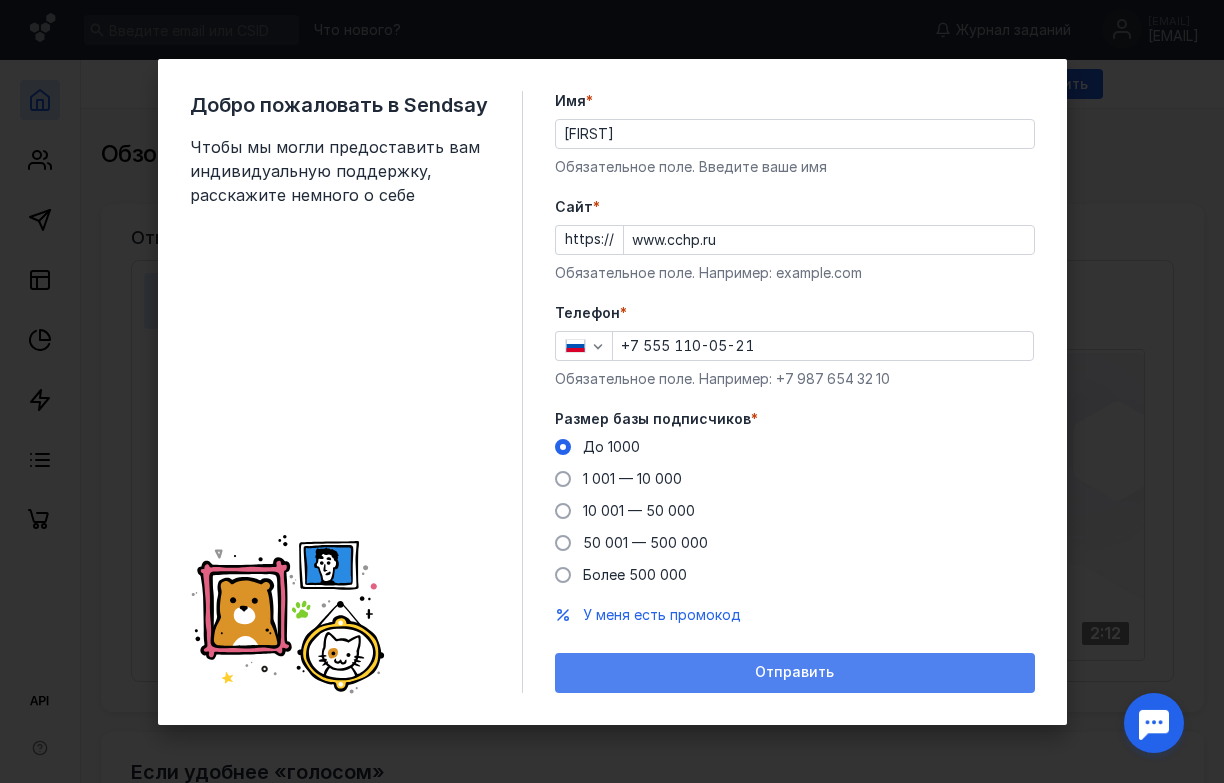 click on "Отправить" at bounding box center [794, 672] 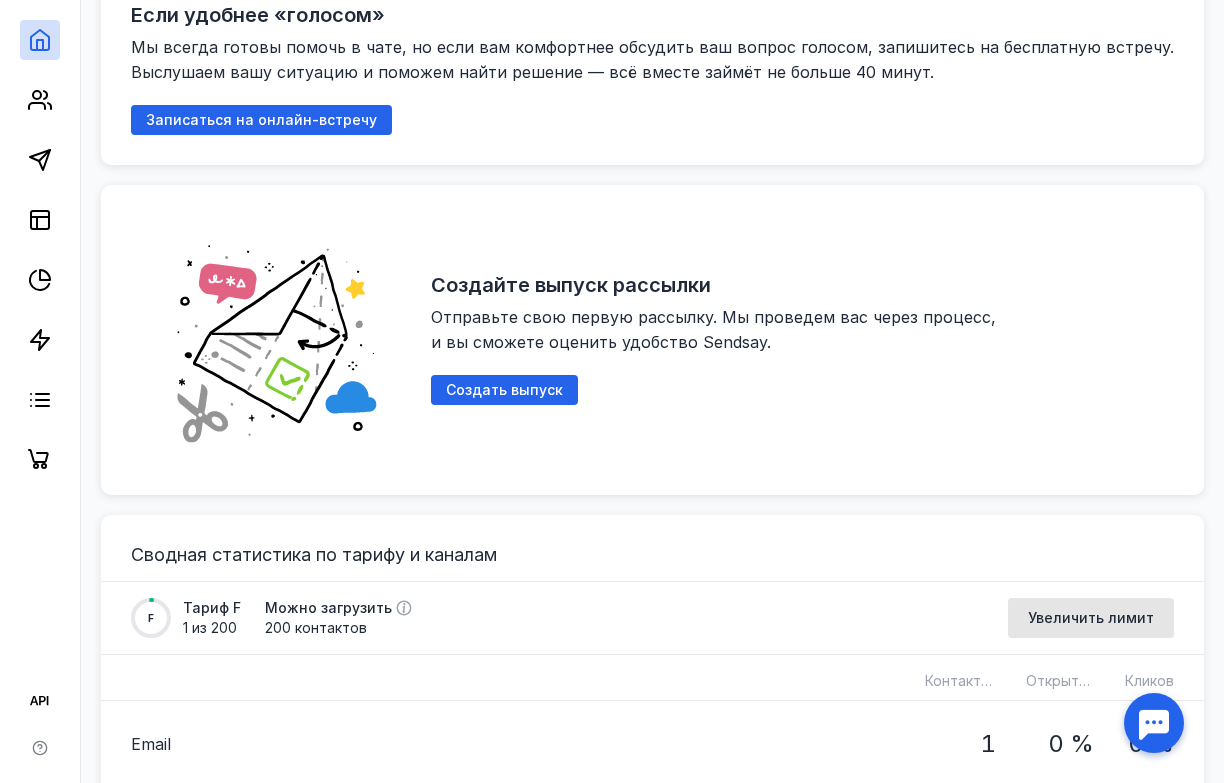 scroll, scrollTop: 684, scrollLeft: 0, axis: vertical 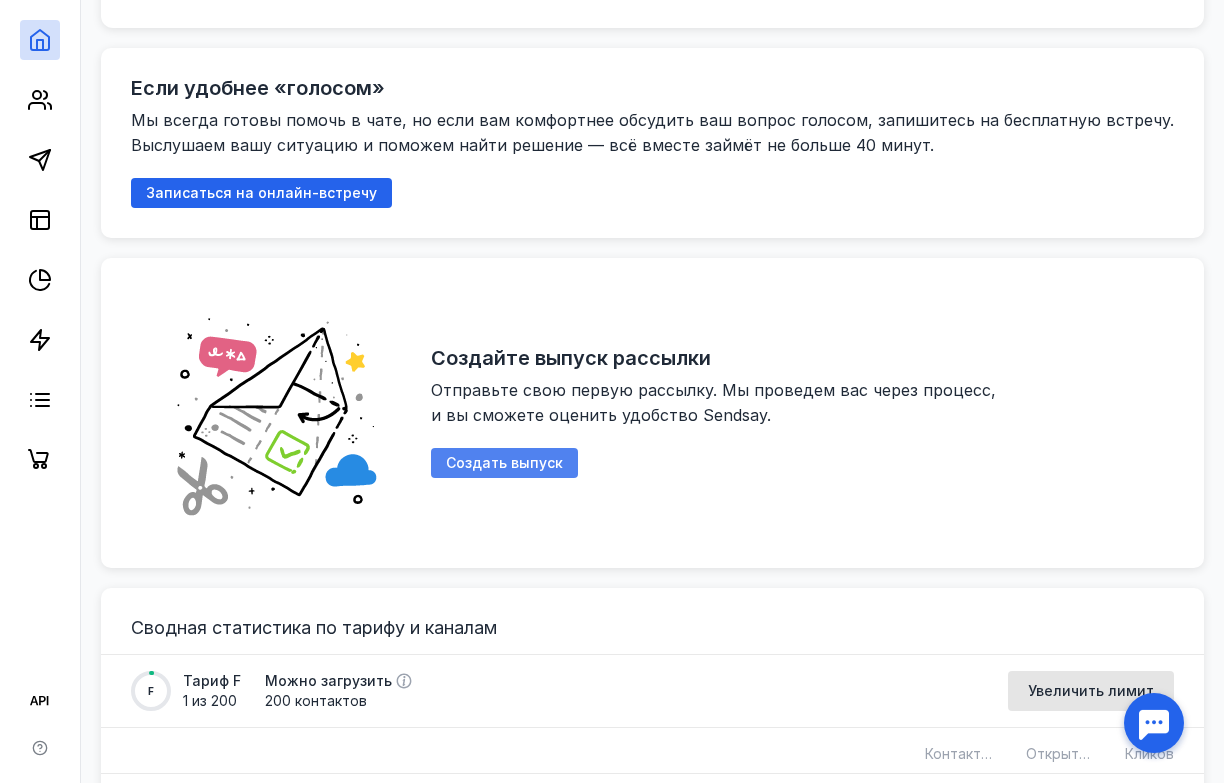 click on "Создать выпуск" at bounding box center [504, 463] 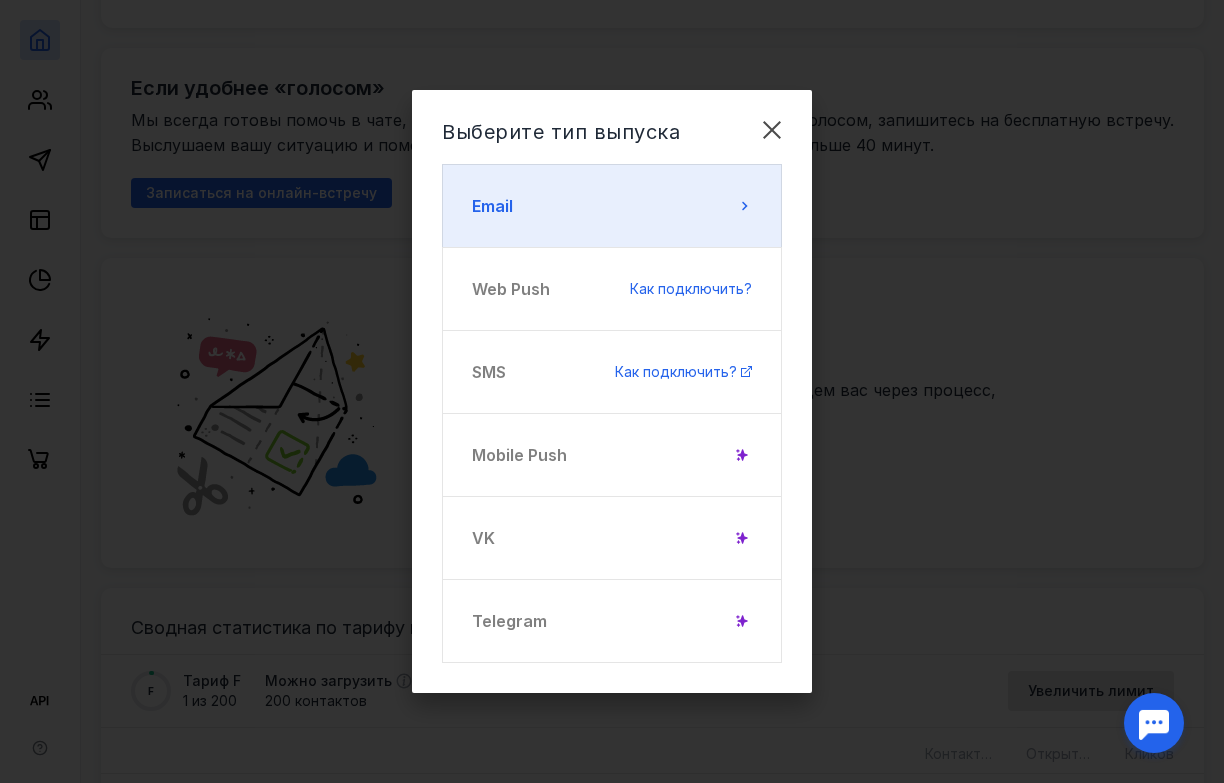 click on "Email" at bounding box center (612, 206) 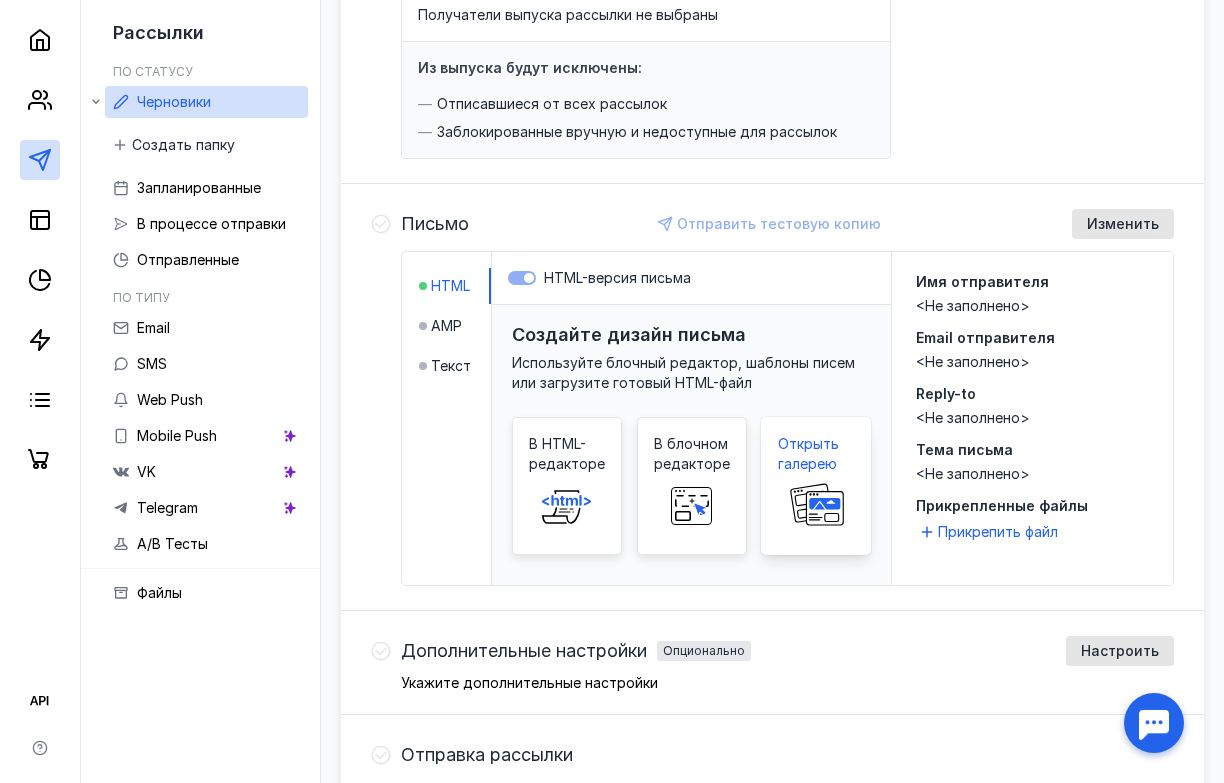 scroll, scrollTop: 353, scrollLeft: 0, axis: vertical 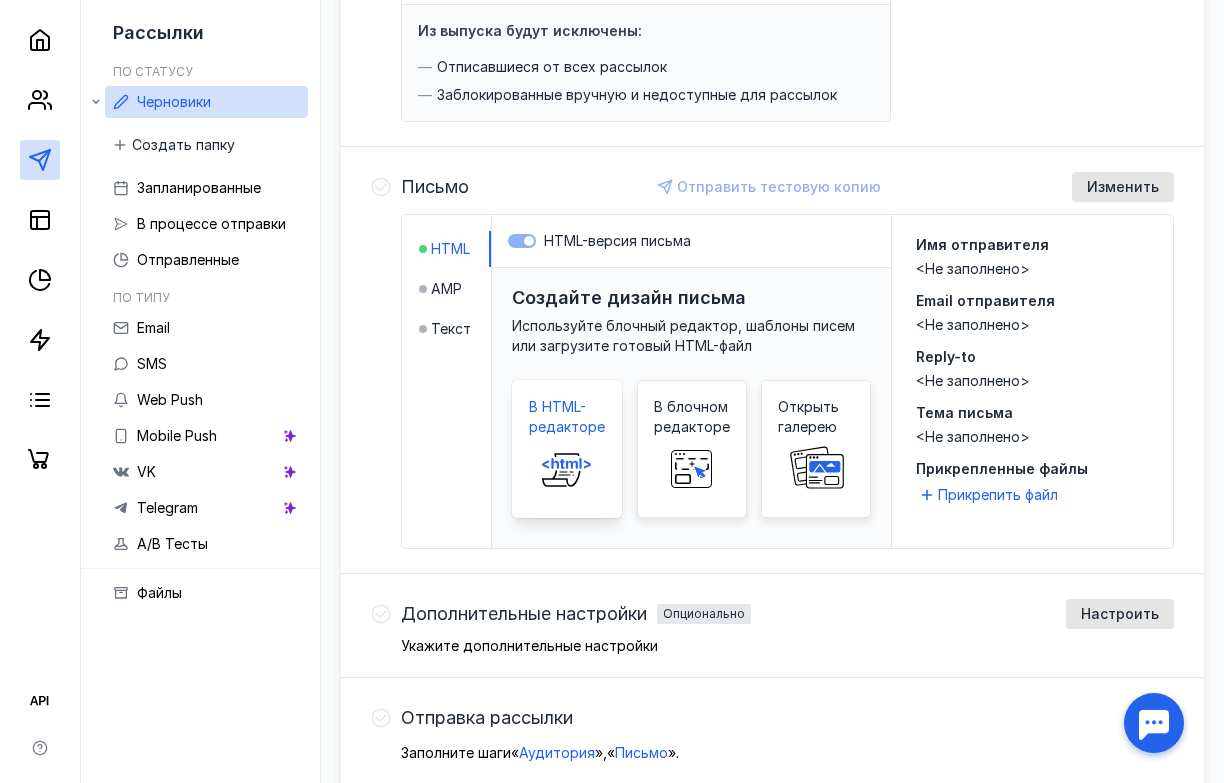click 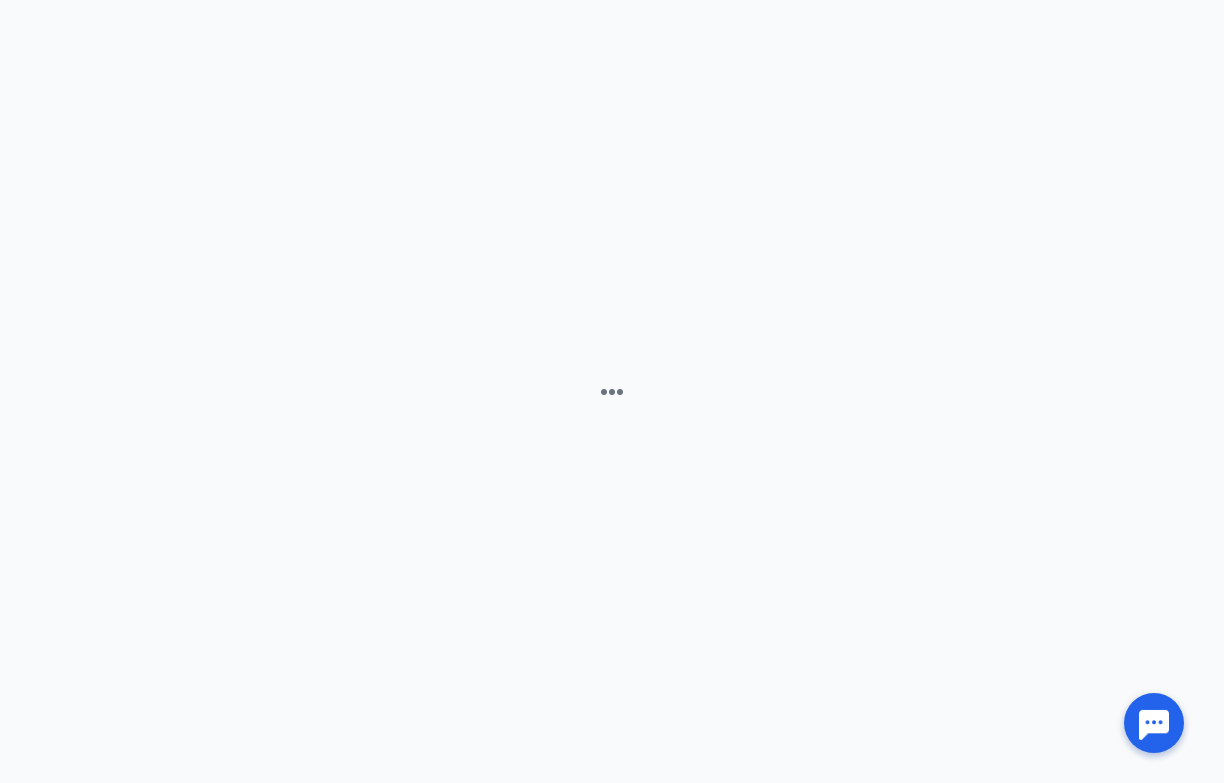 scroll, scrollTop: 0, scrollLeft: 0, axis: both 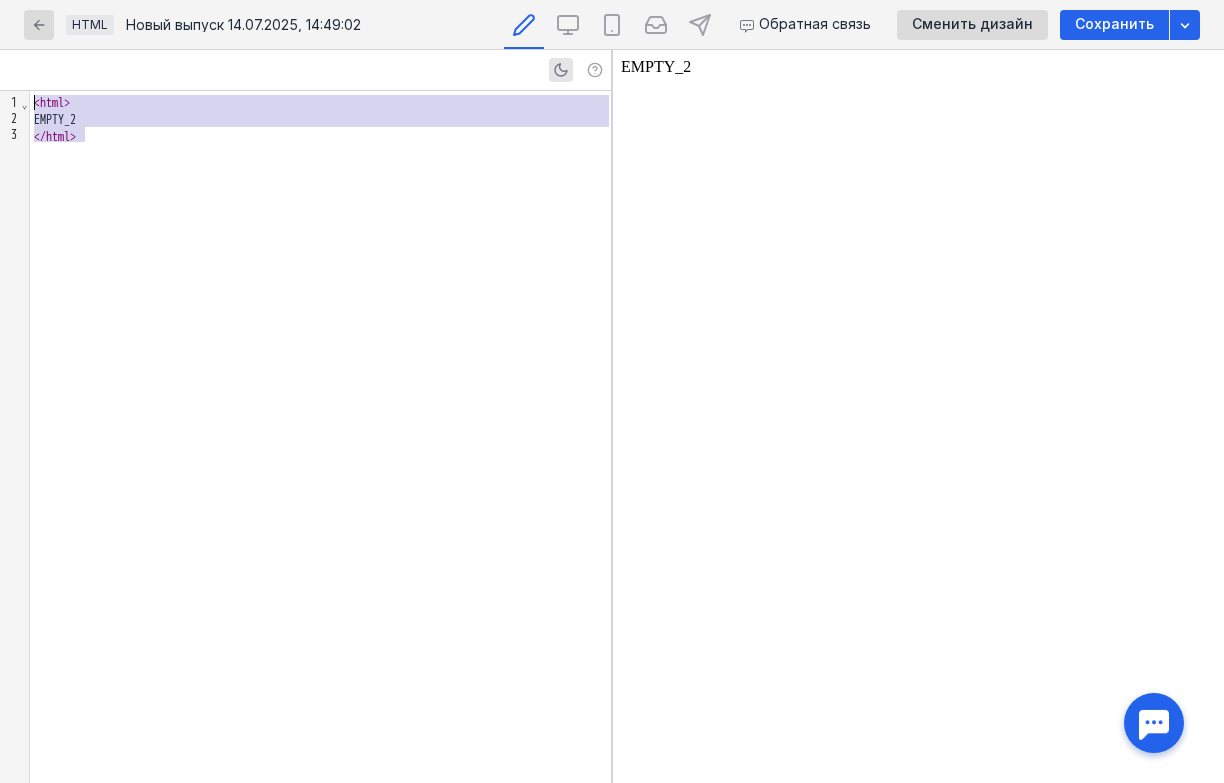drag, startPoint x: 142, startPoint y: 140, endPoint x: 44, endPoint y: 84, distance: 112.871605 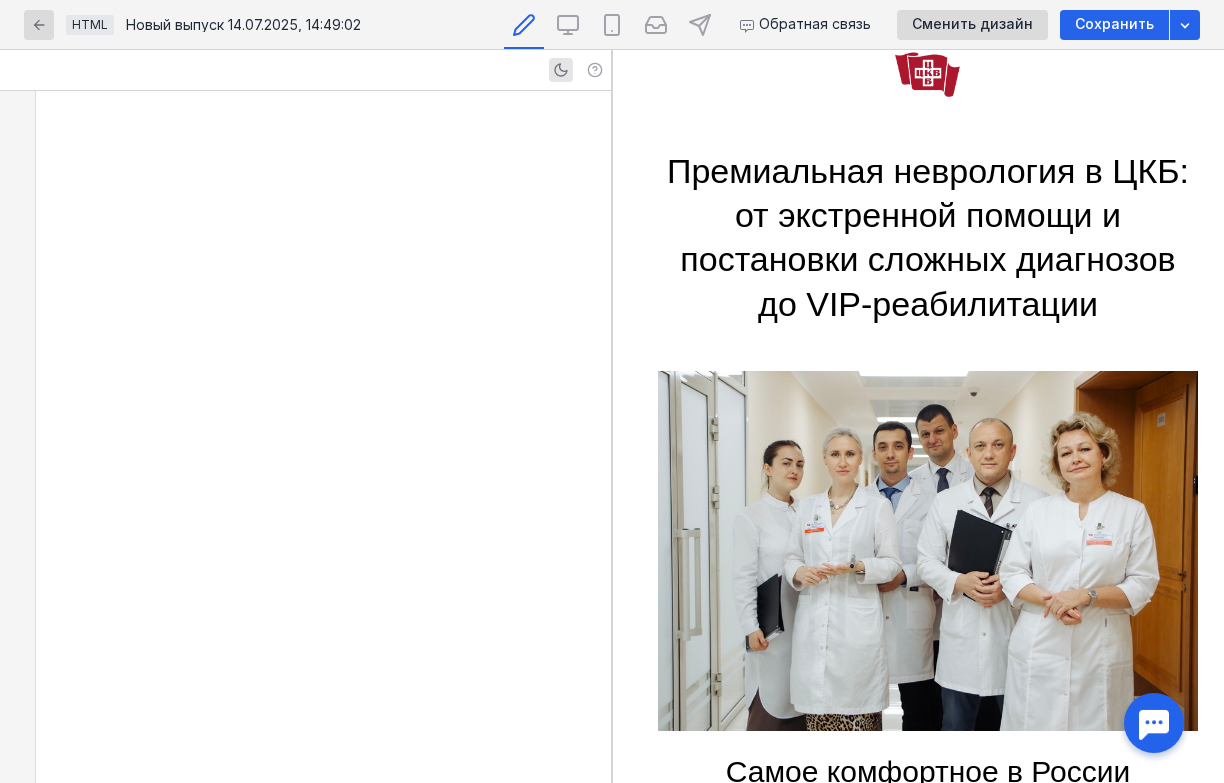 scroll, scrollTop: 2287, scrollLeft: 0, axis: vertical 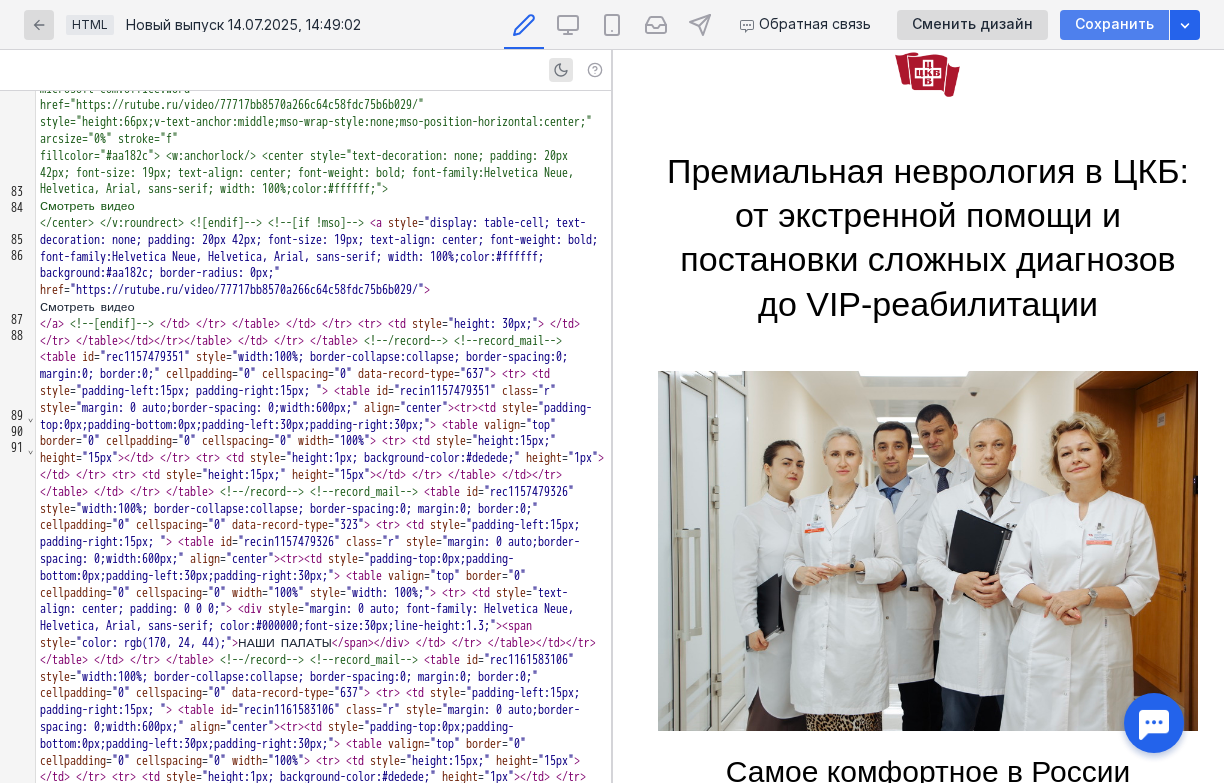 click on "Сохранить" at bounding box center (1114, 24) 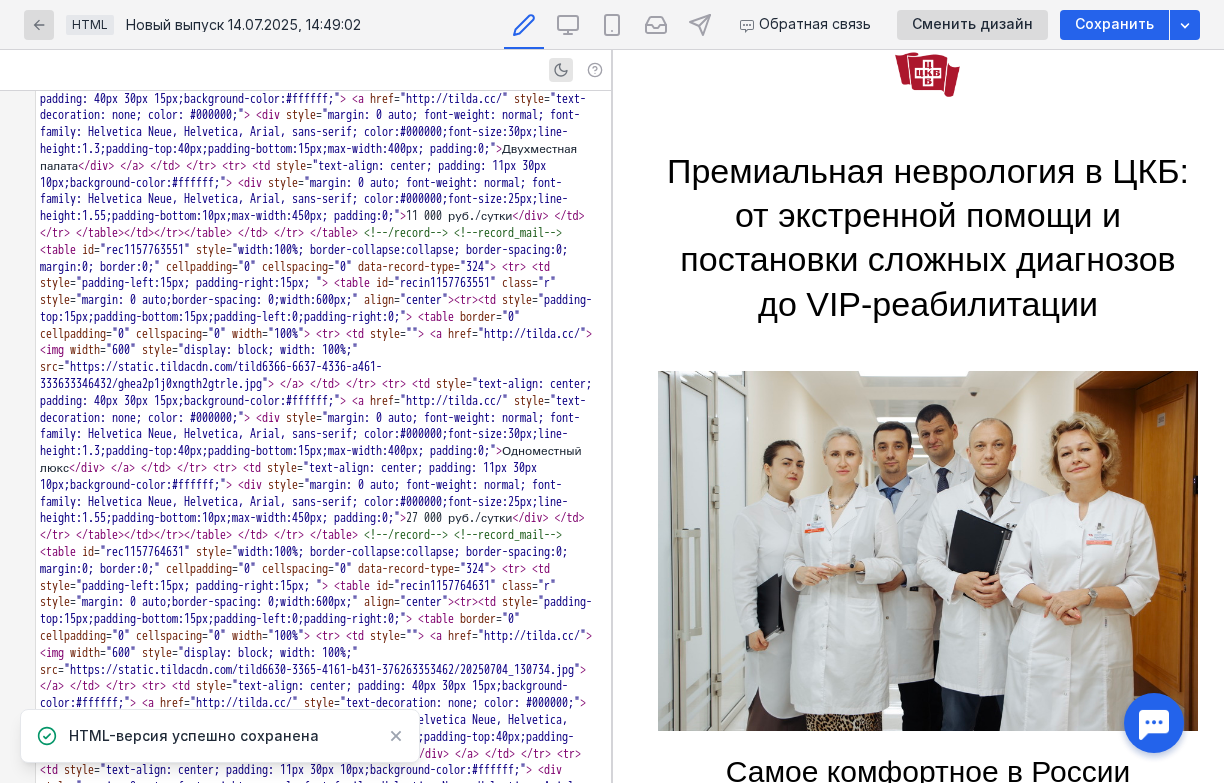 scroll, scrollTop: 3828, scrollLeft: 0, axis: vertical 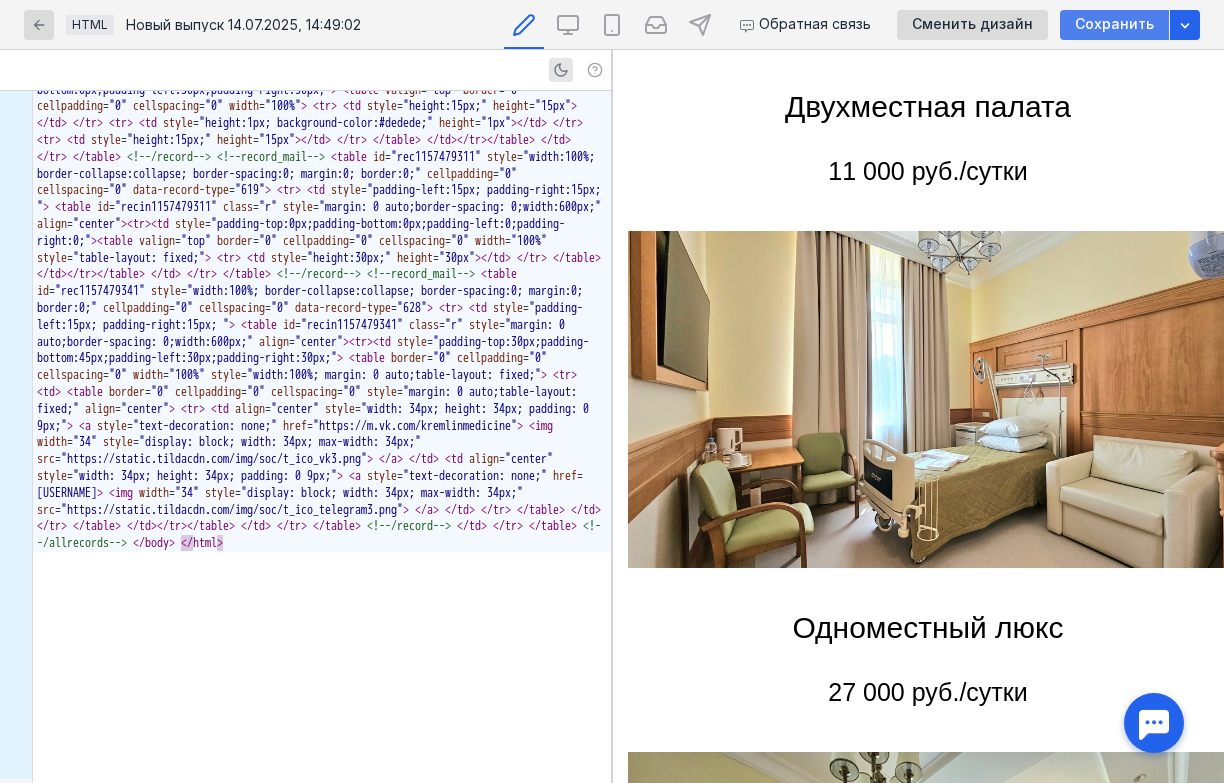 click on "Сохранить" at bounding box center (1114, 24) 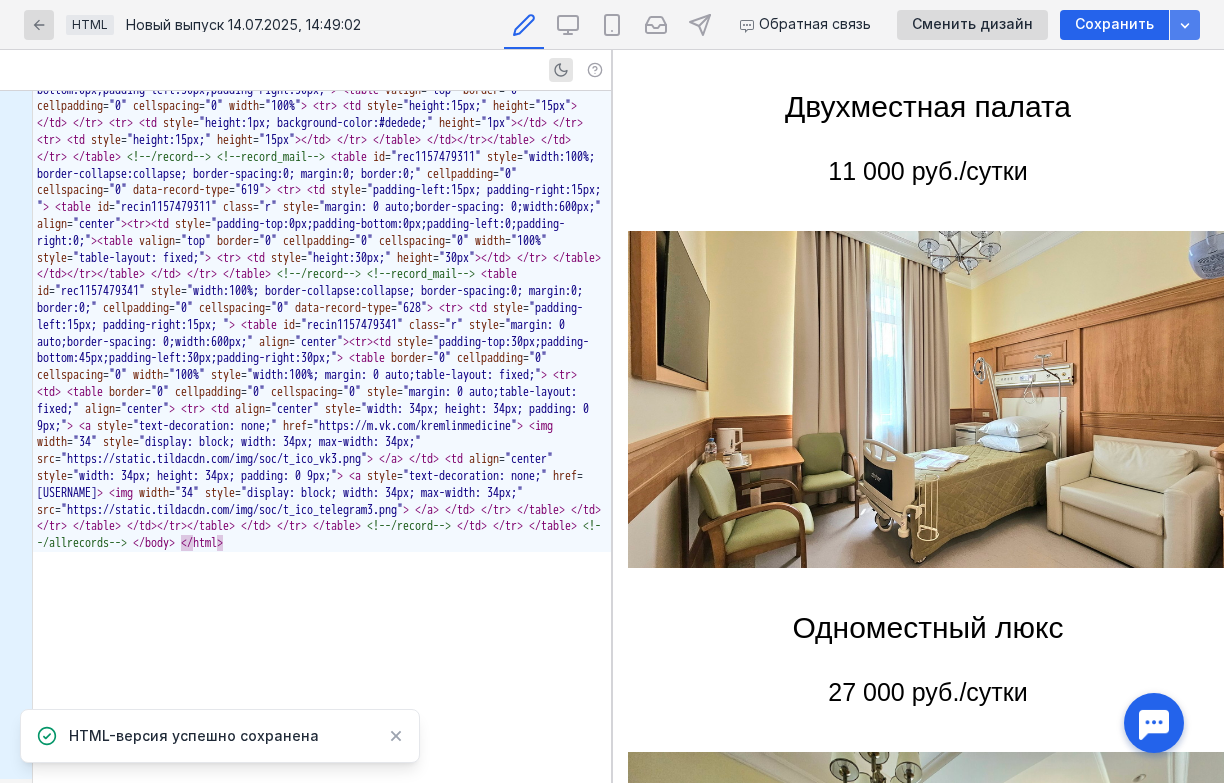 click 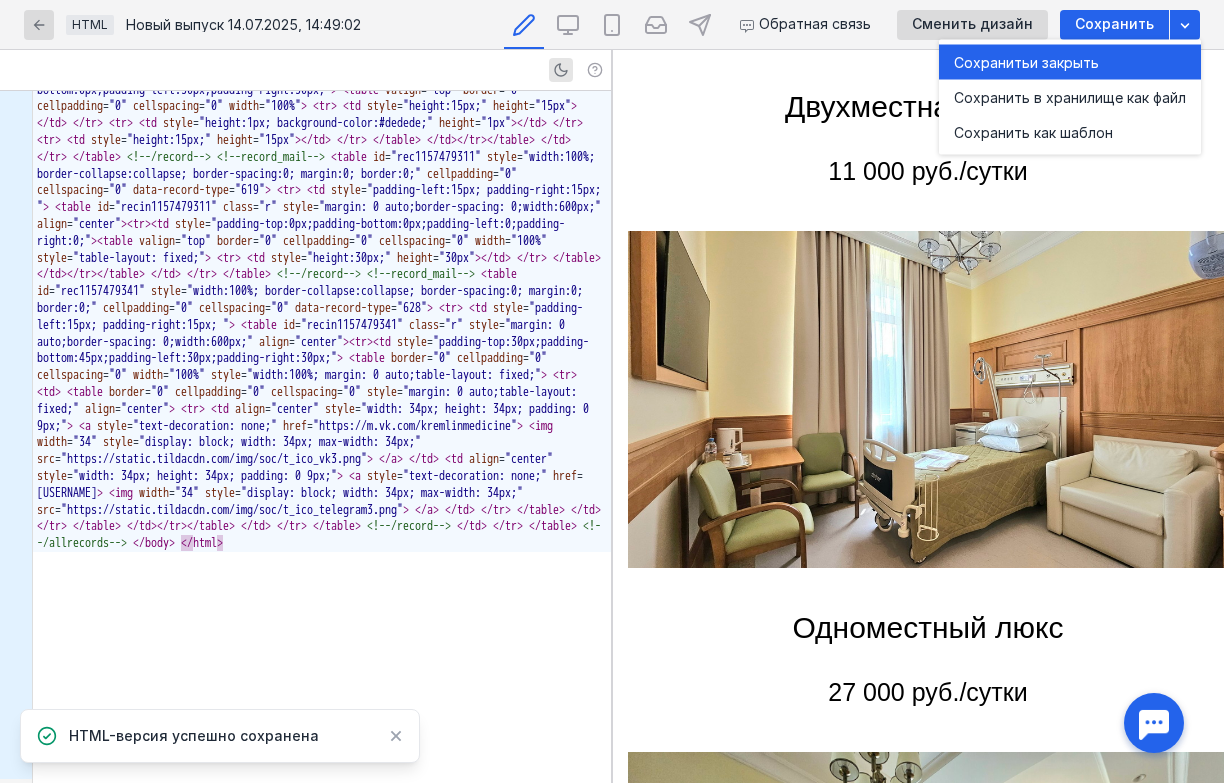 click on "Сохранить  и закрыть" at bounding box center (1070, 62) 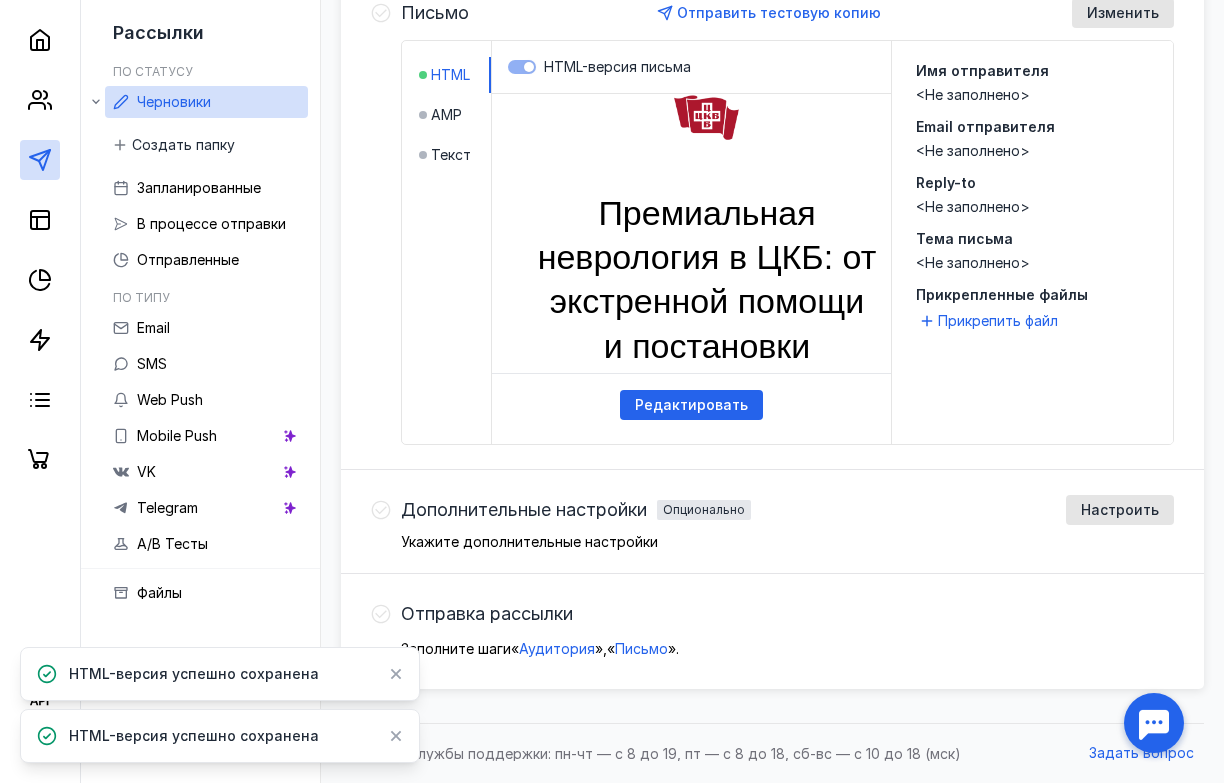 scroll, scrollTop: 527, scrollLeft: 0, axis: vertical 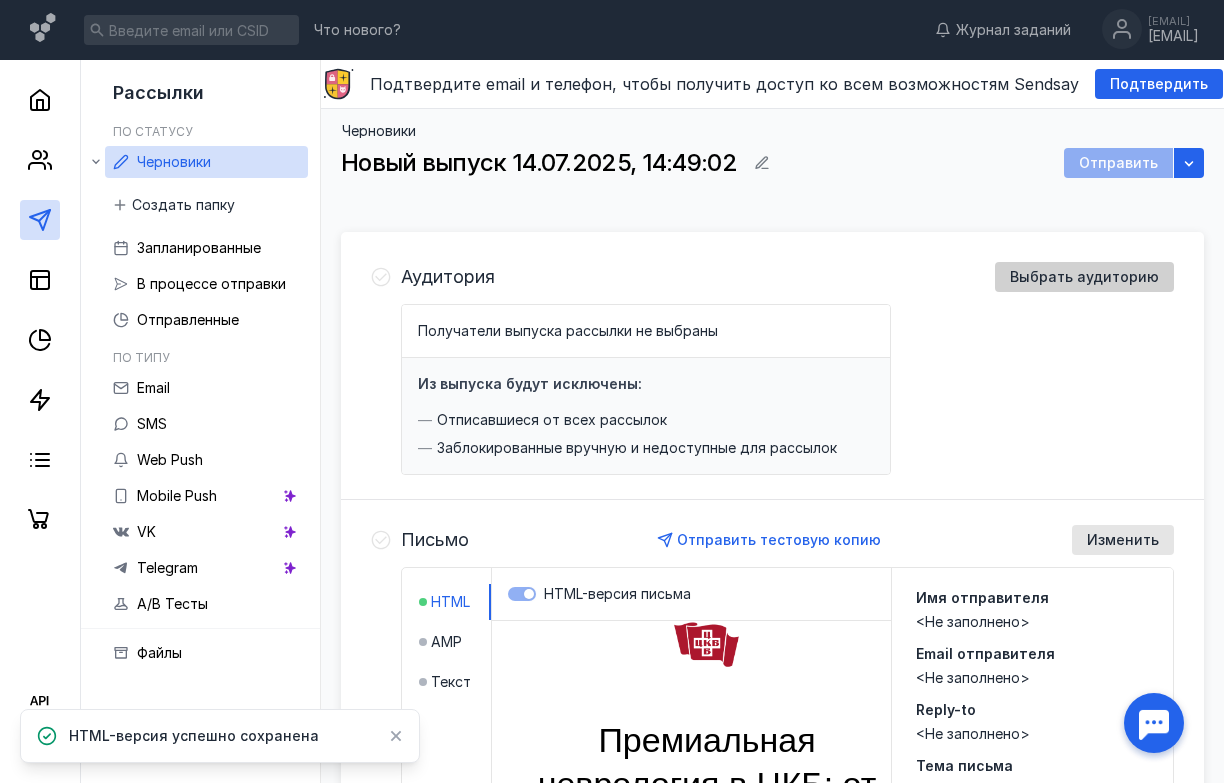 click on "Выбрать аудиторию" at bounding box center [1084, 277] 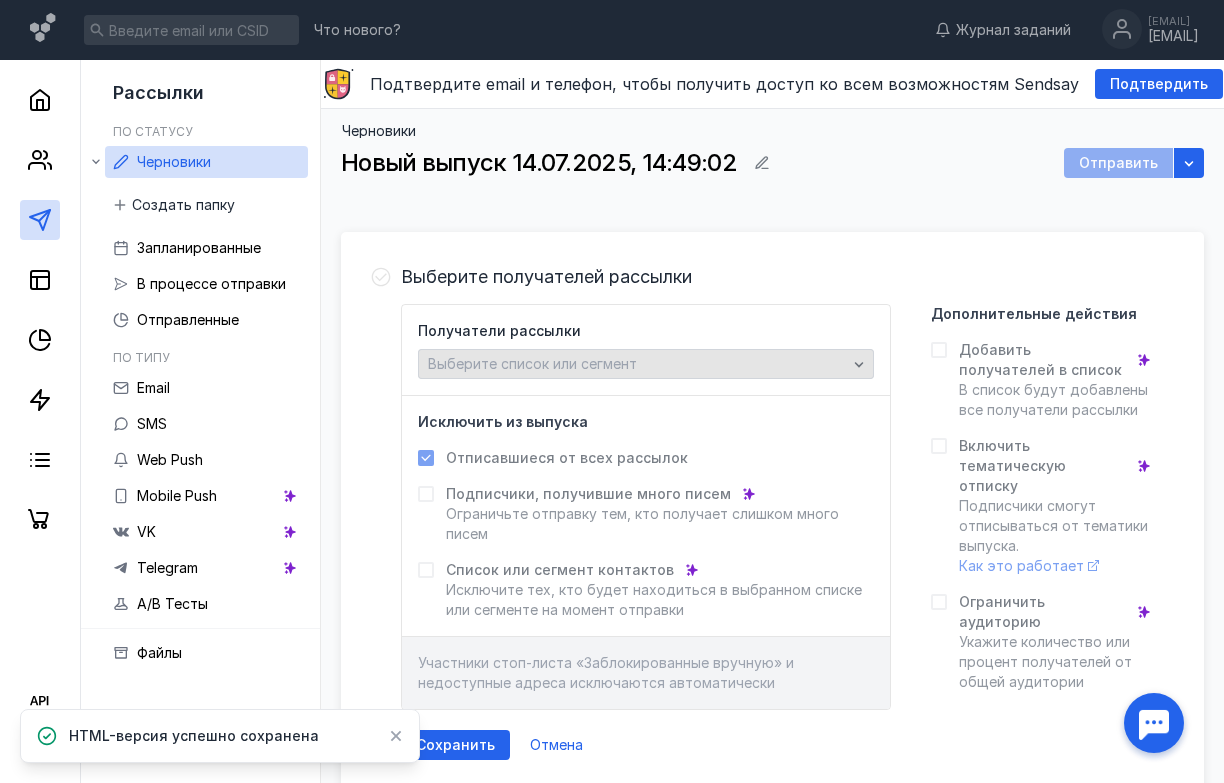 click on "Выберите список или сегмент" at bounding box center [637, 364] 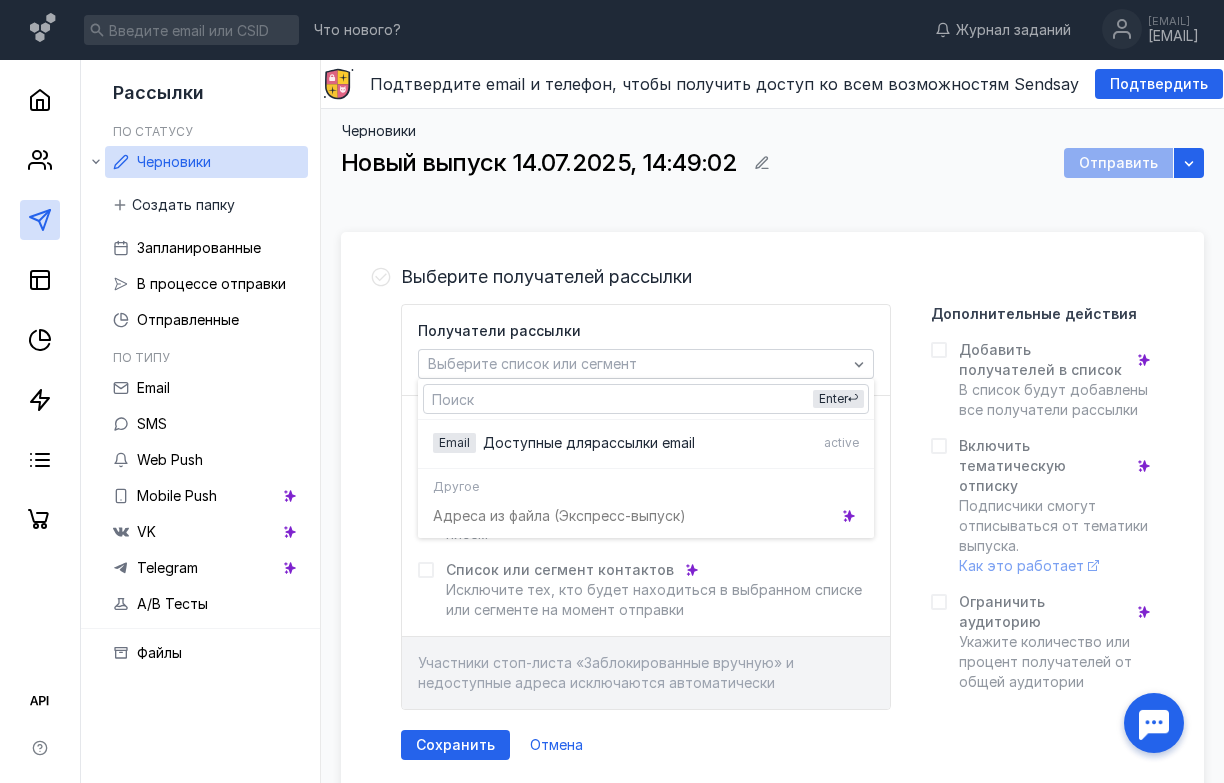 click on "Адреса из файла (Э кспресс-выпуск)" at bounding box center (646, 515) 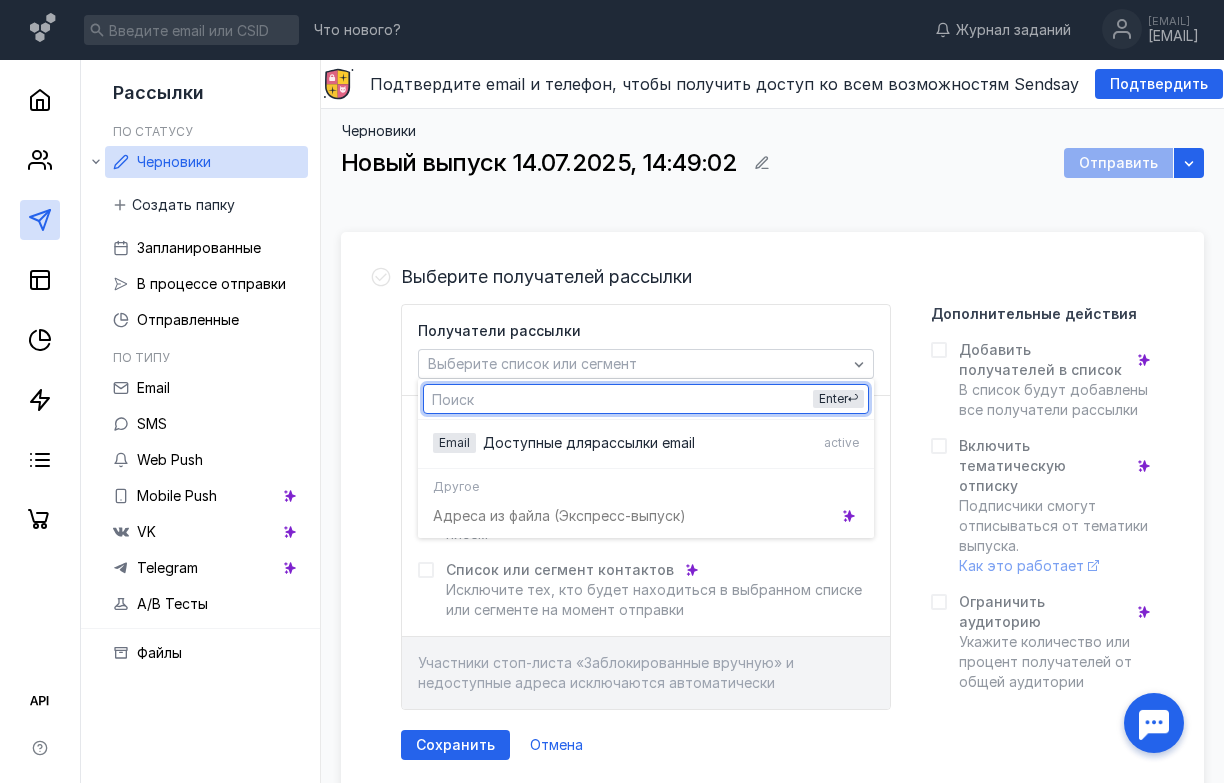 type on "н" 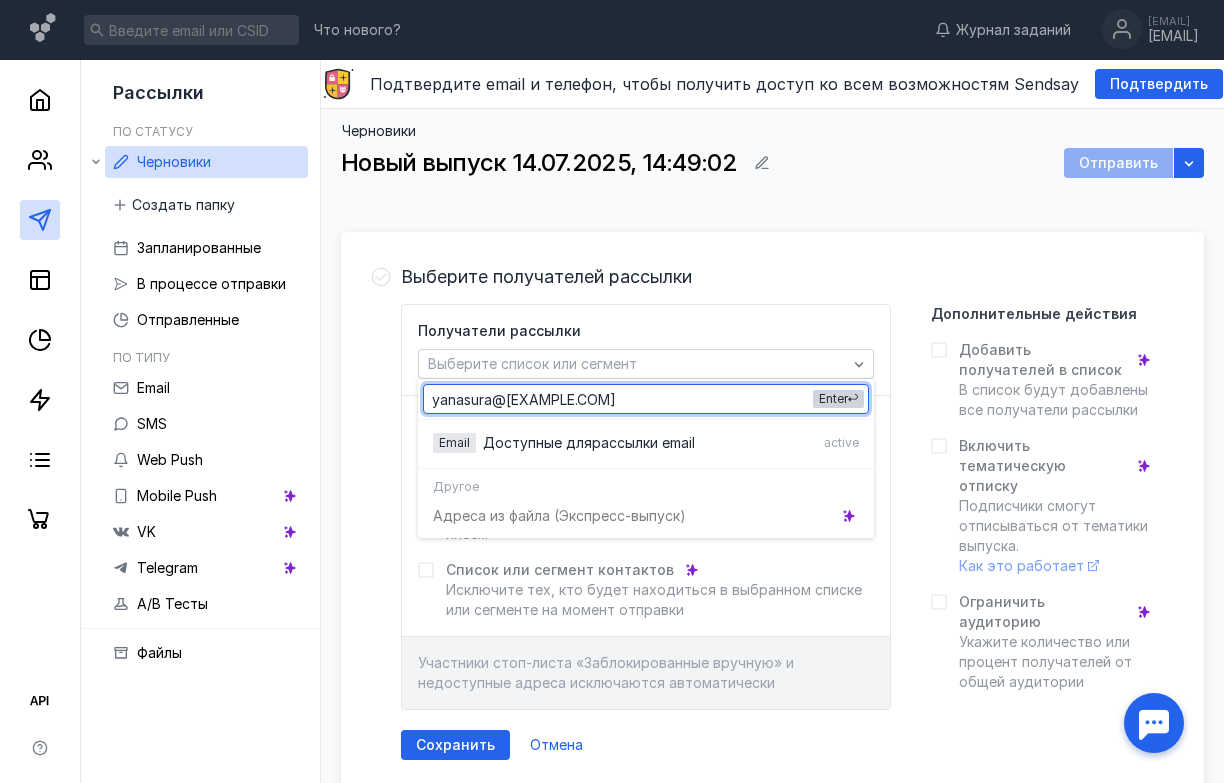 click on "Enter" at bounding box center (833, 398) 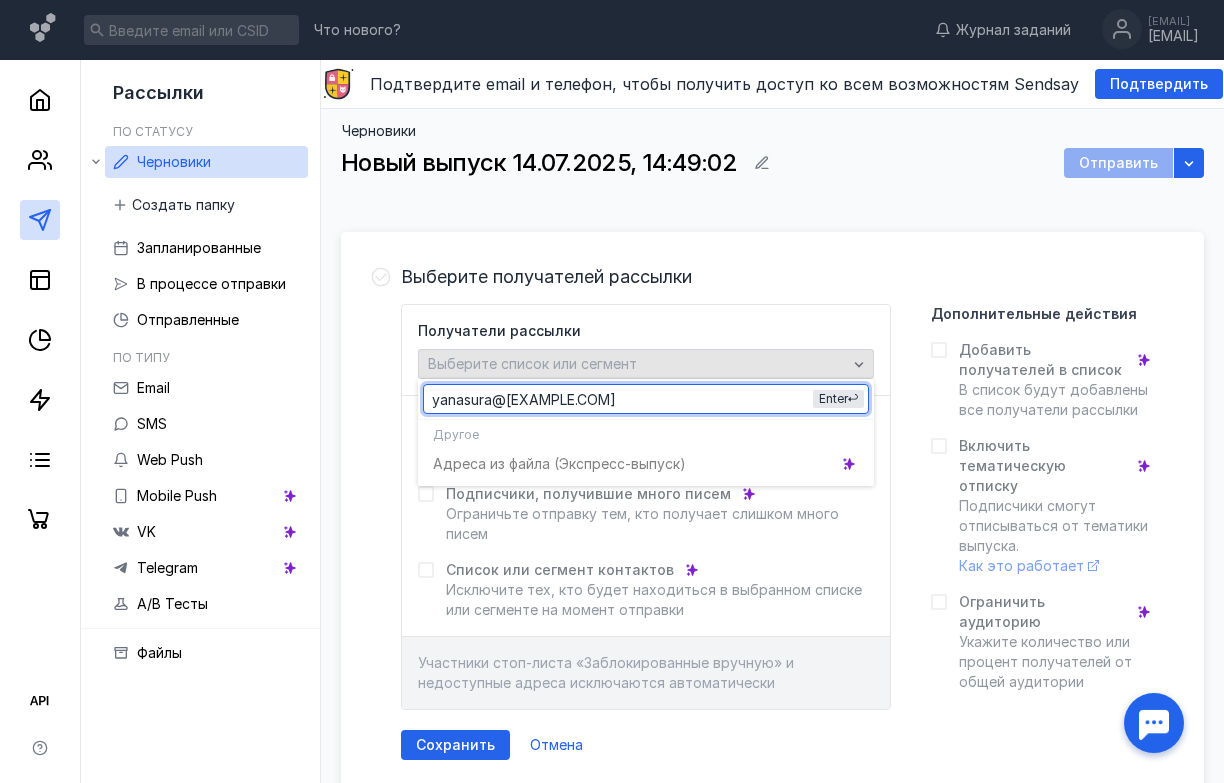 type on "yanasura@[EXAMPLE.COM]" 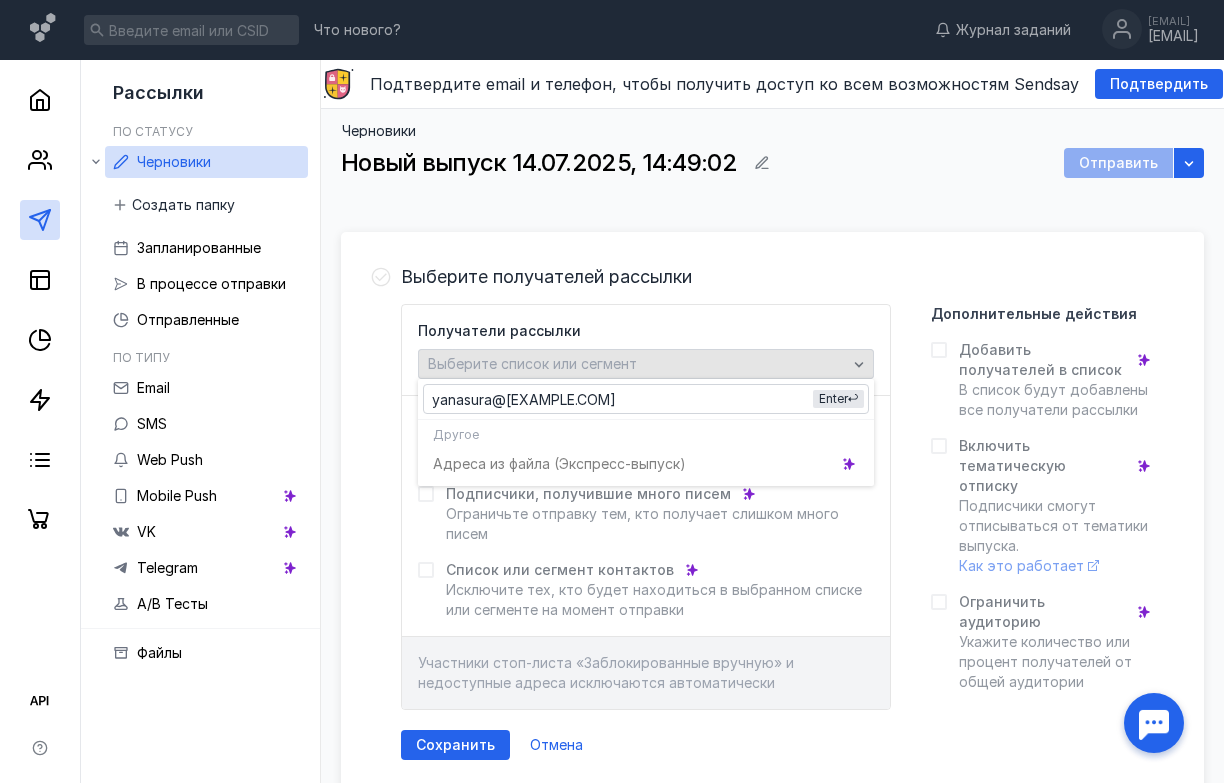 click on "Выберите список или сегмент" at bounding box center (637, 364) 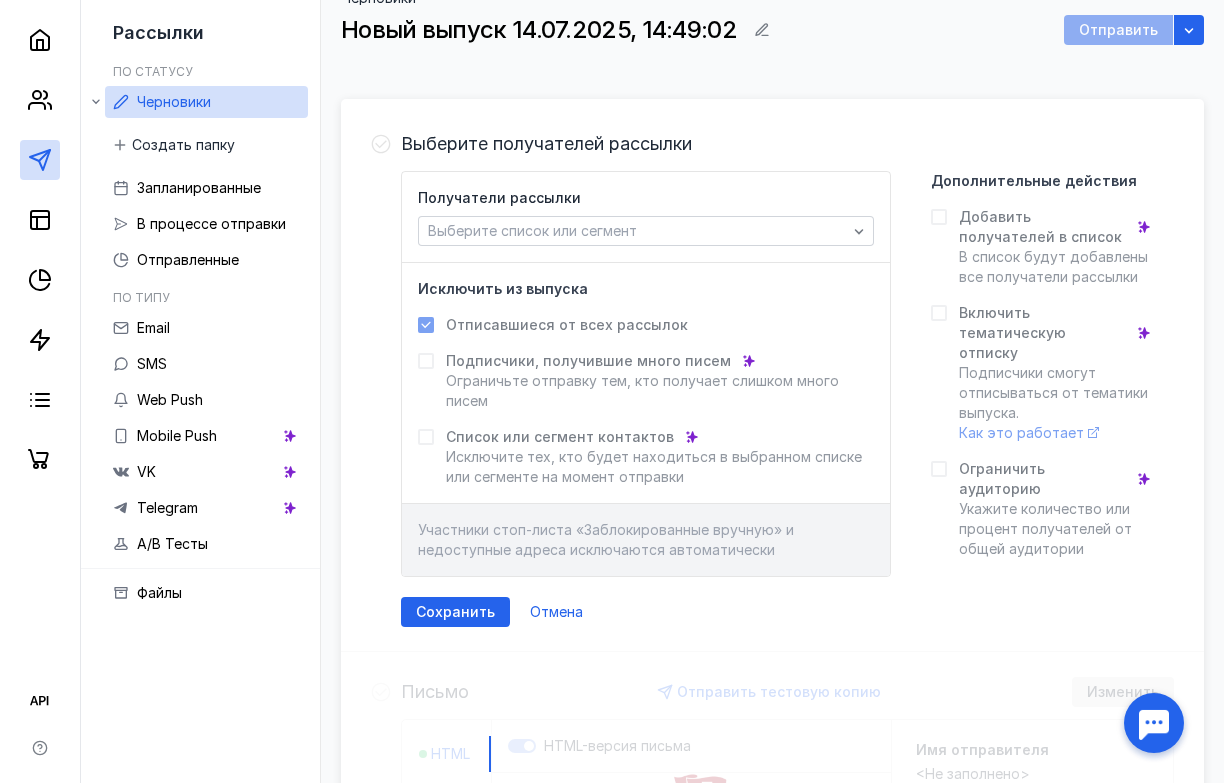 scroll, scrollTop: 142, scrollLeft: 0, axis: vertical 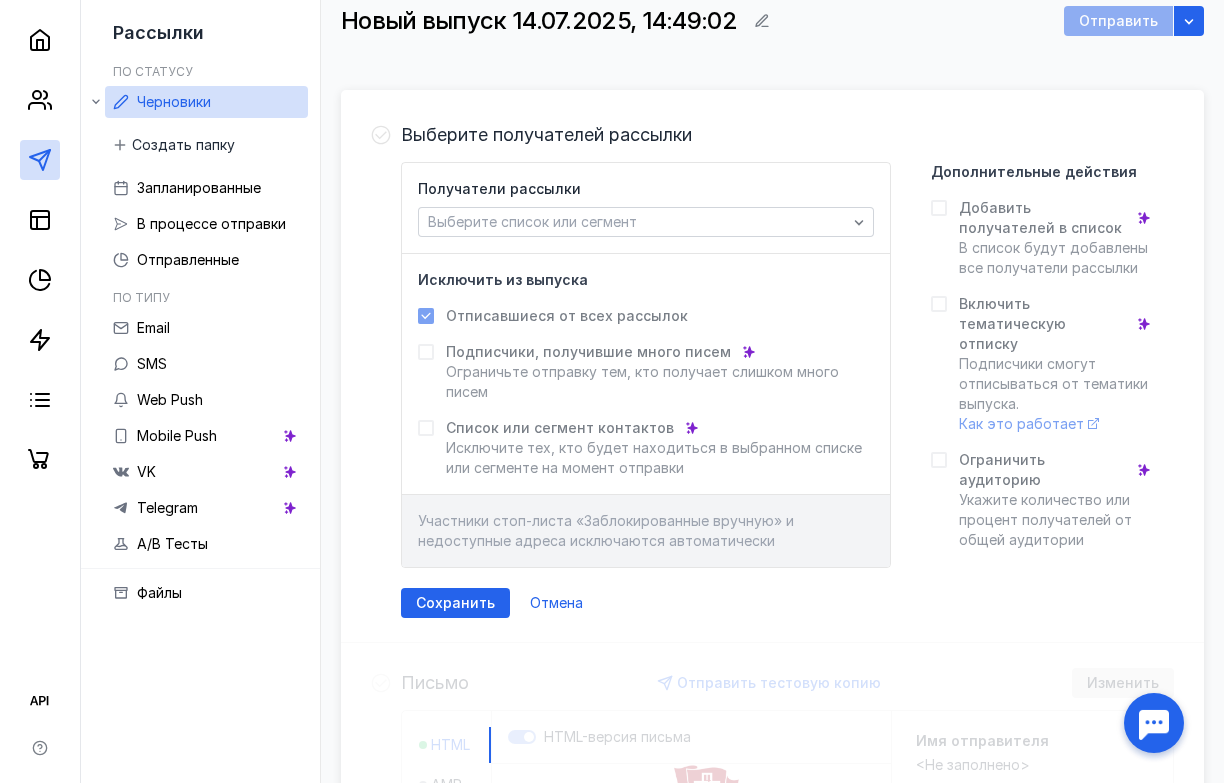 click 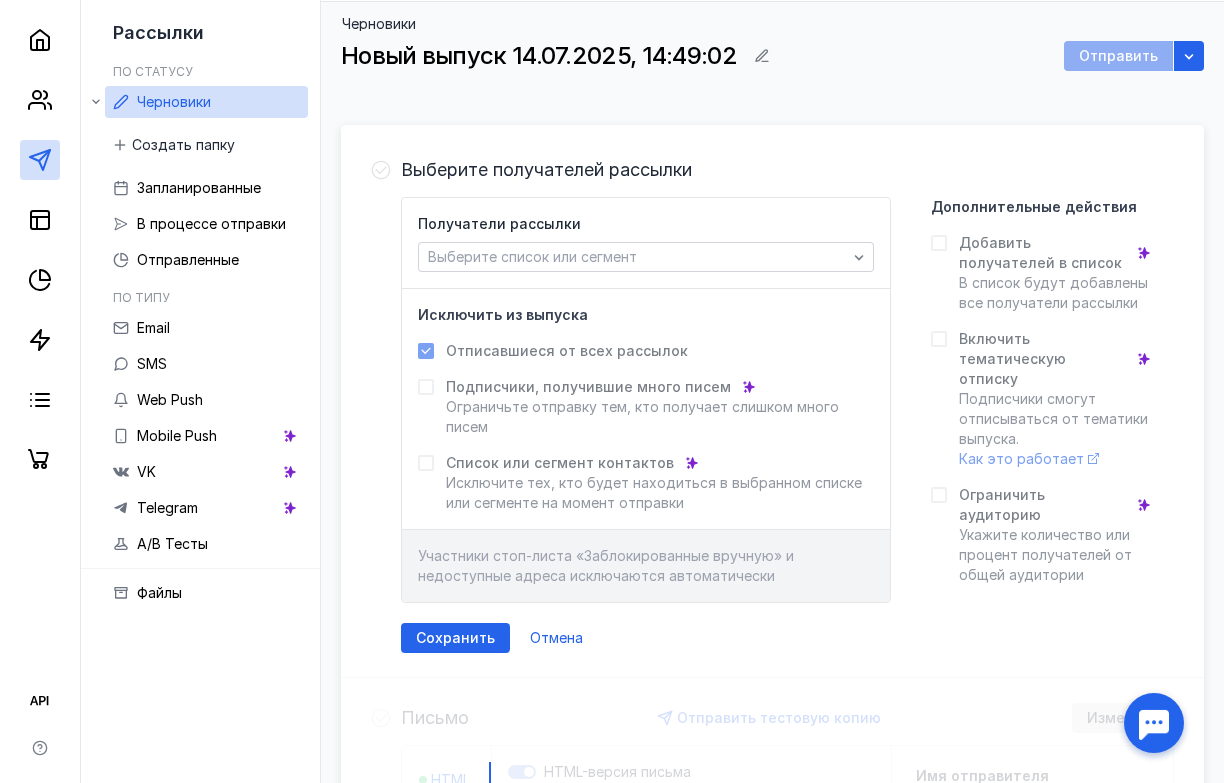 scroll, scrollTop: 76, scrollLeft: 0, axis: vertical 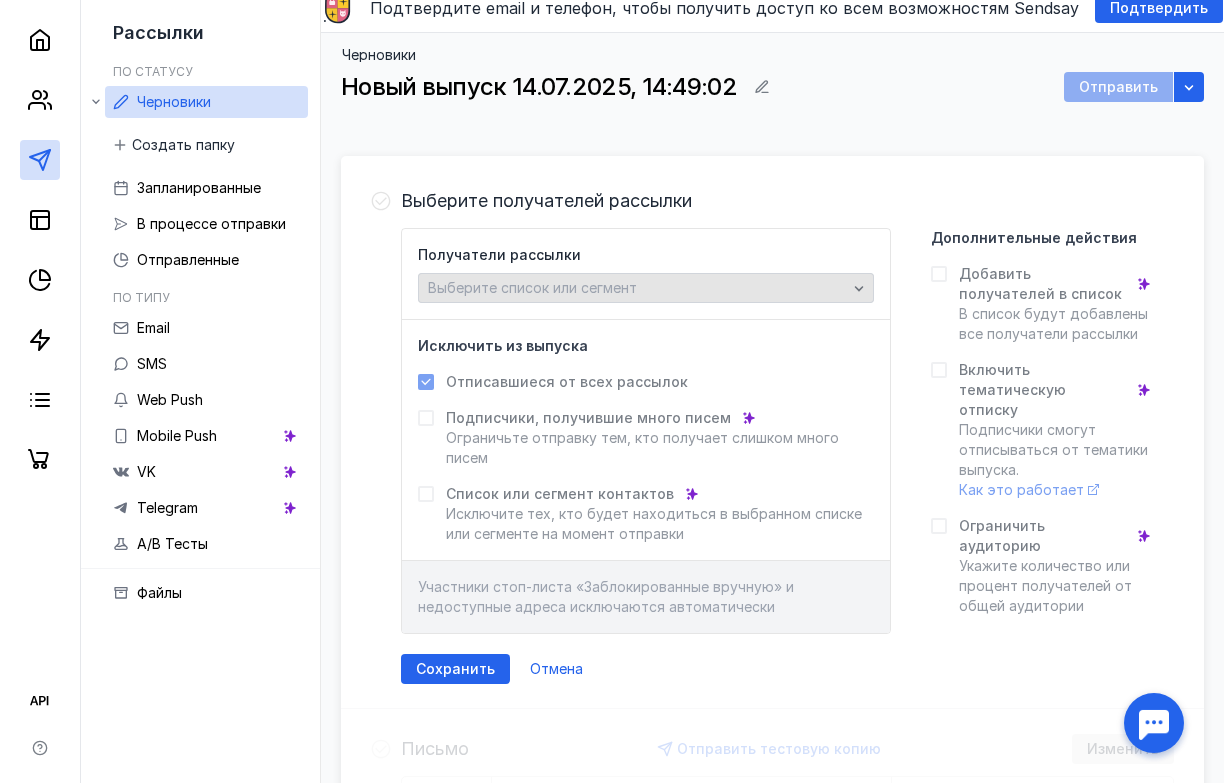click on "Выберите список или сегмент" at bounding box center (532, 287) 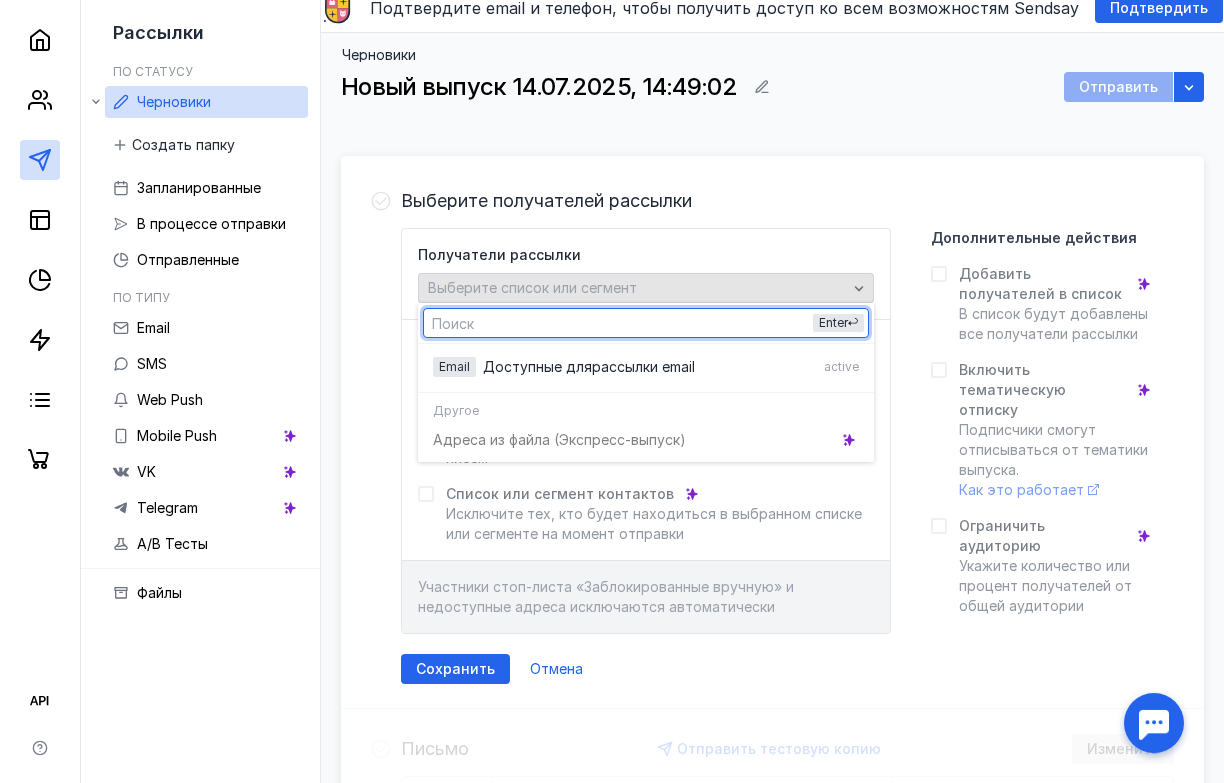 click on "Выберите список или сегмент" at bounding box center (532, 287) 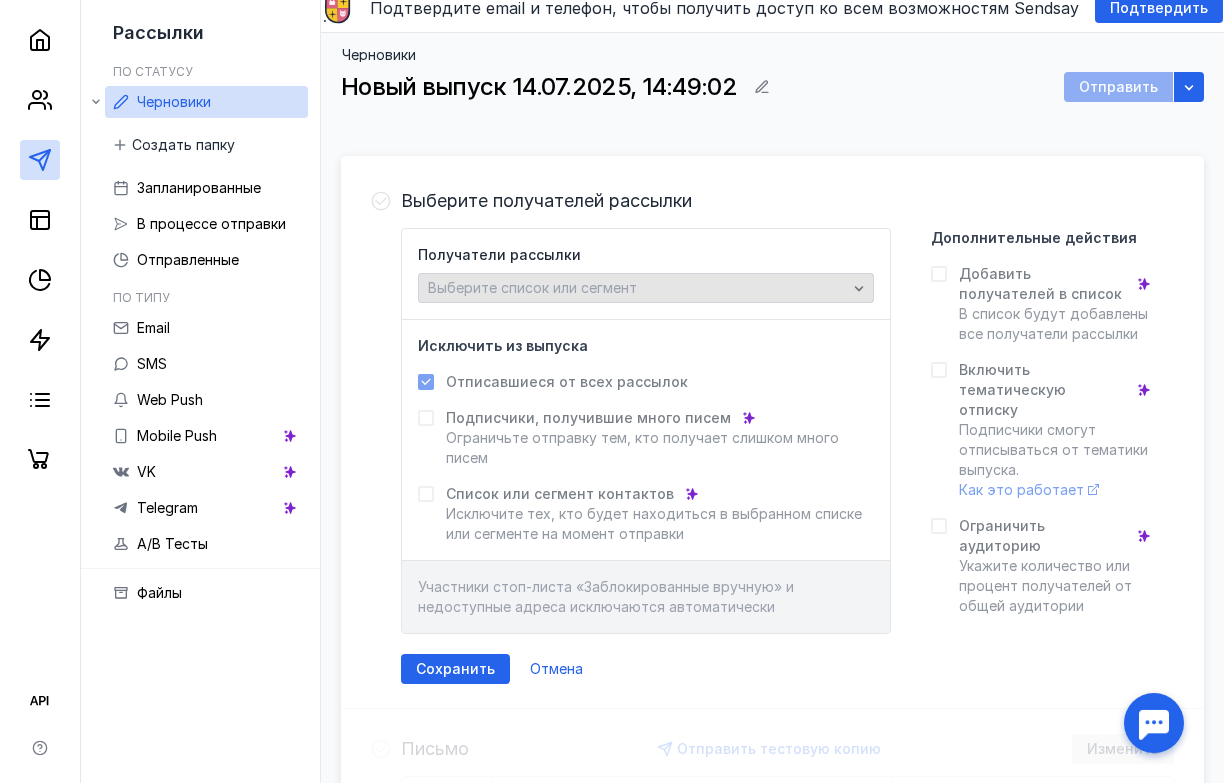 click on "Выберите список или сегмент" at bounding box center (646, 288) 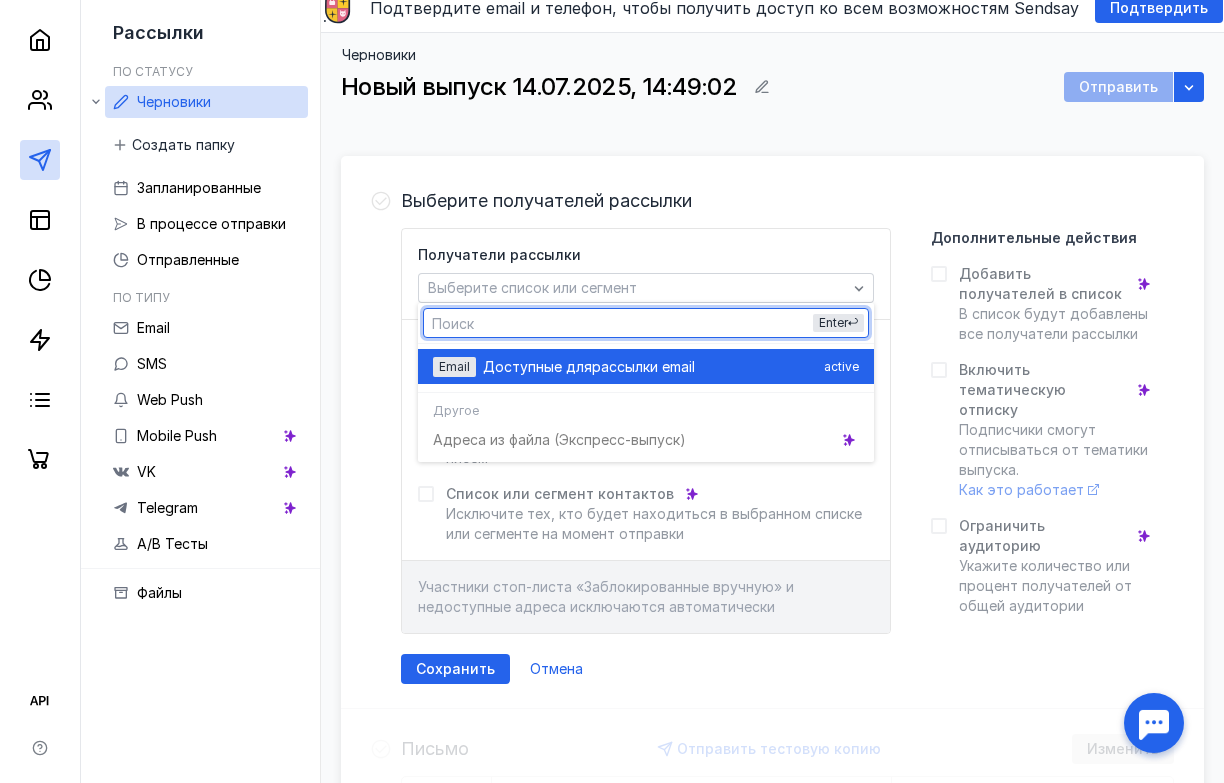 click on "Email" at bounding box center (454, 367) 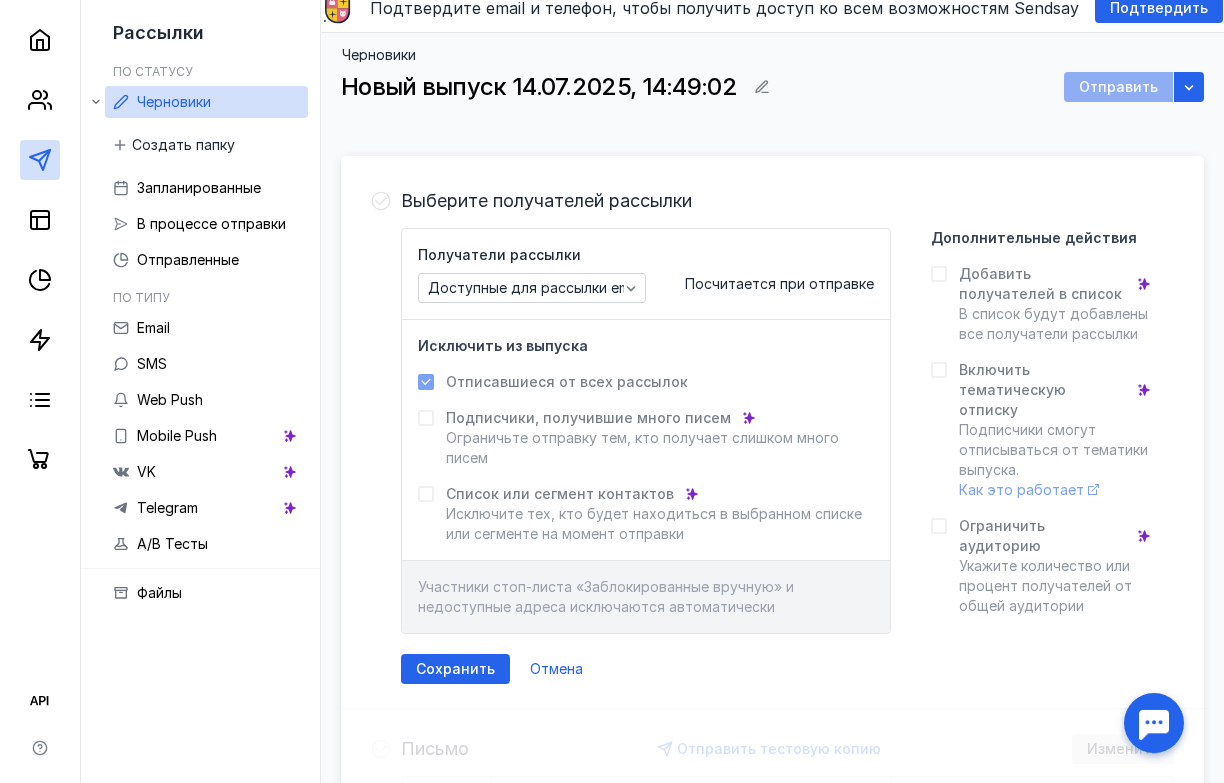 click 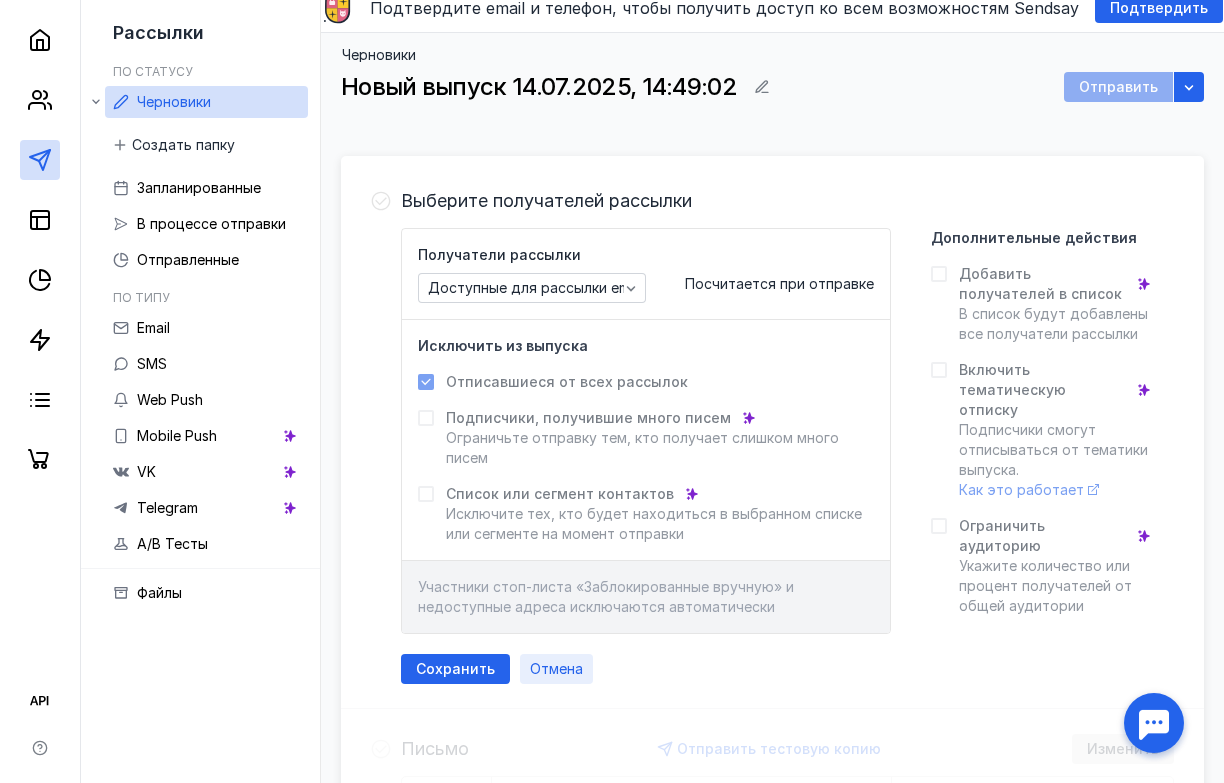 click on "Отмена" at bounding box center [556, 669] 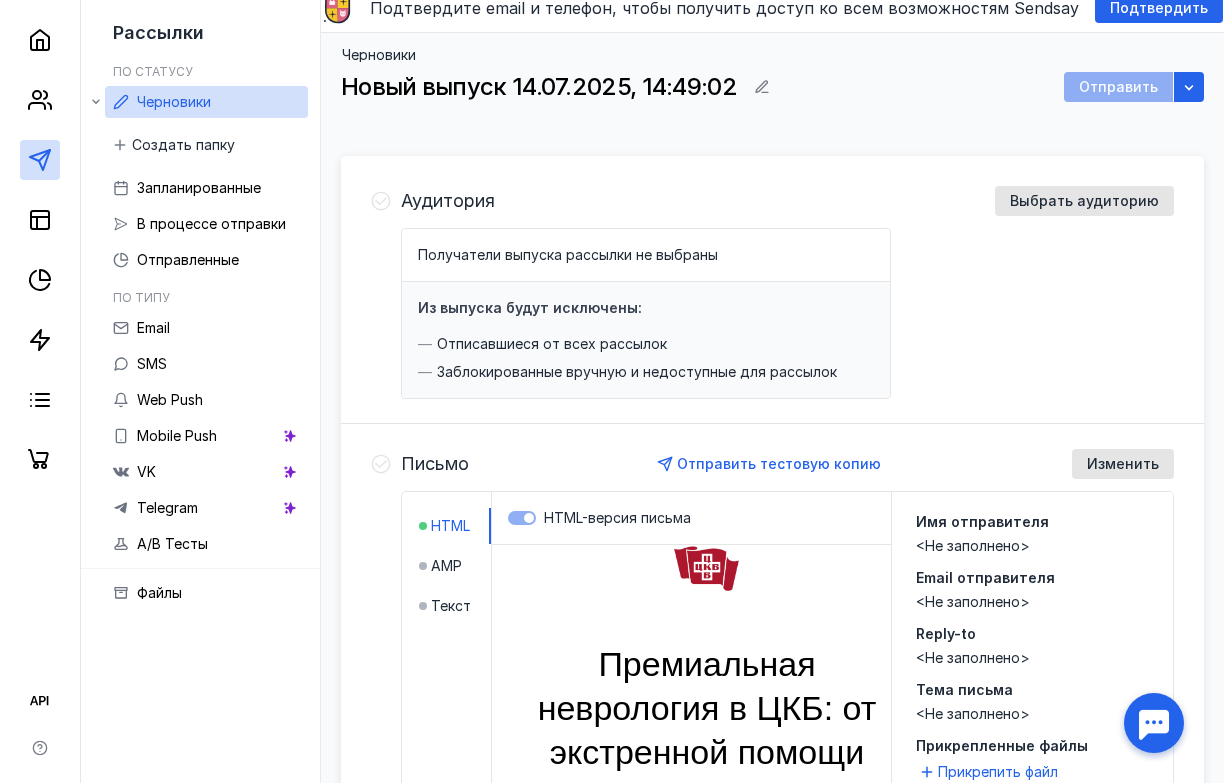 click on "Премиальная неврология в ЦКБ: от экстренной помощи и постановки сложных диагнозов до VIP-реабилитации" at bounding box center (707, 757) 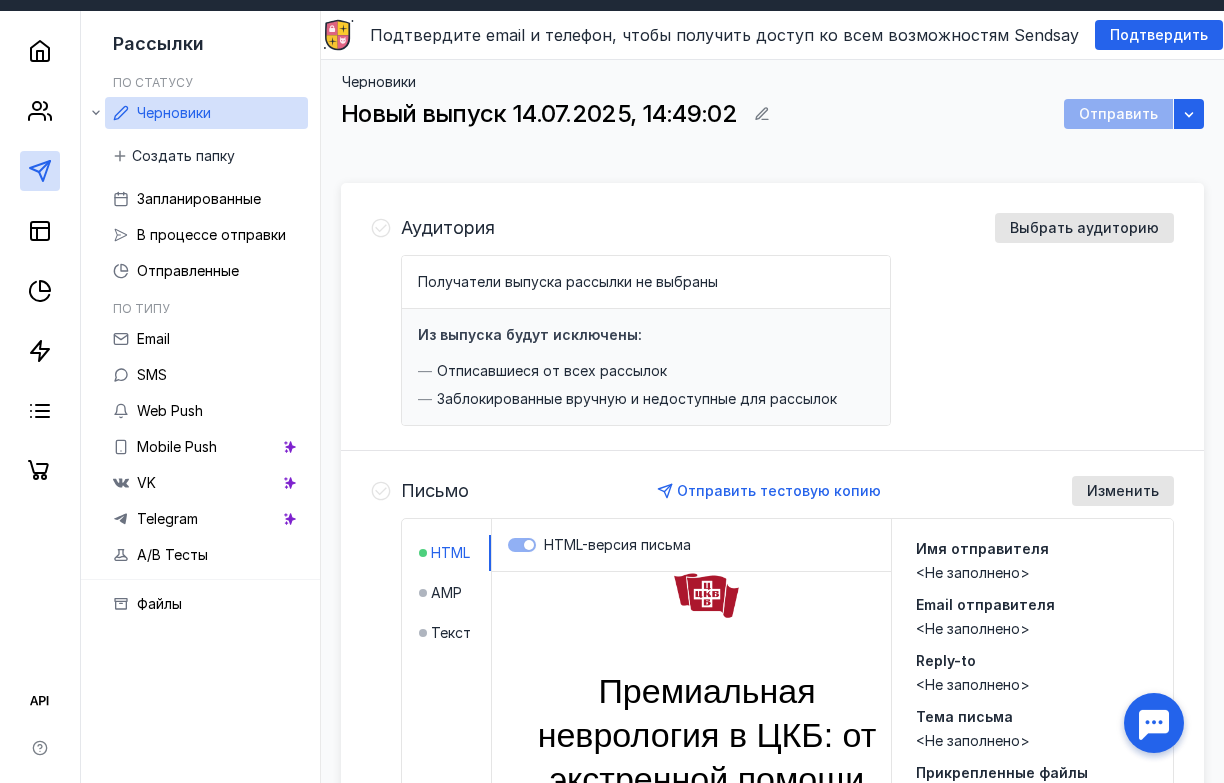 scroll, scrollTop: 40, scrollLeft: 0, axis: vertical 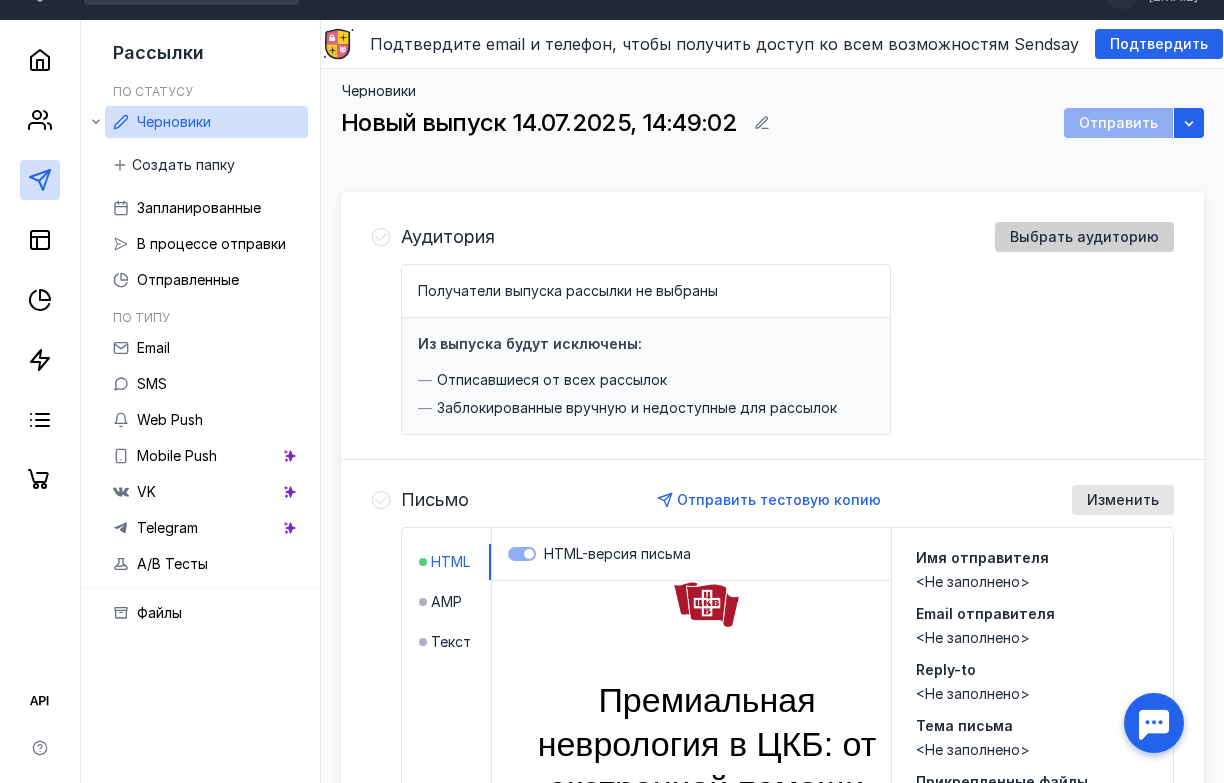 click on "Выбрать аудиторию" at bounding box center [1084, 237] 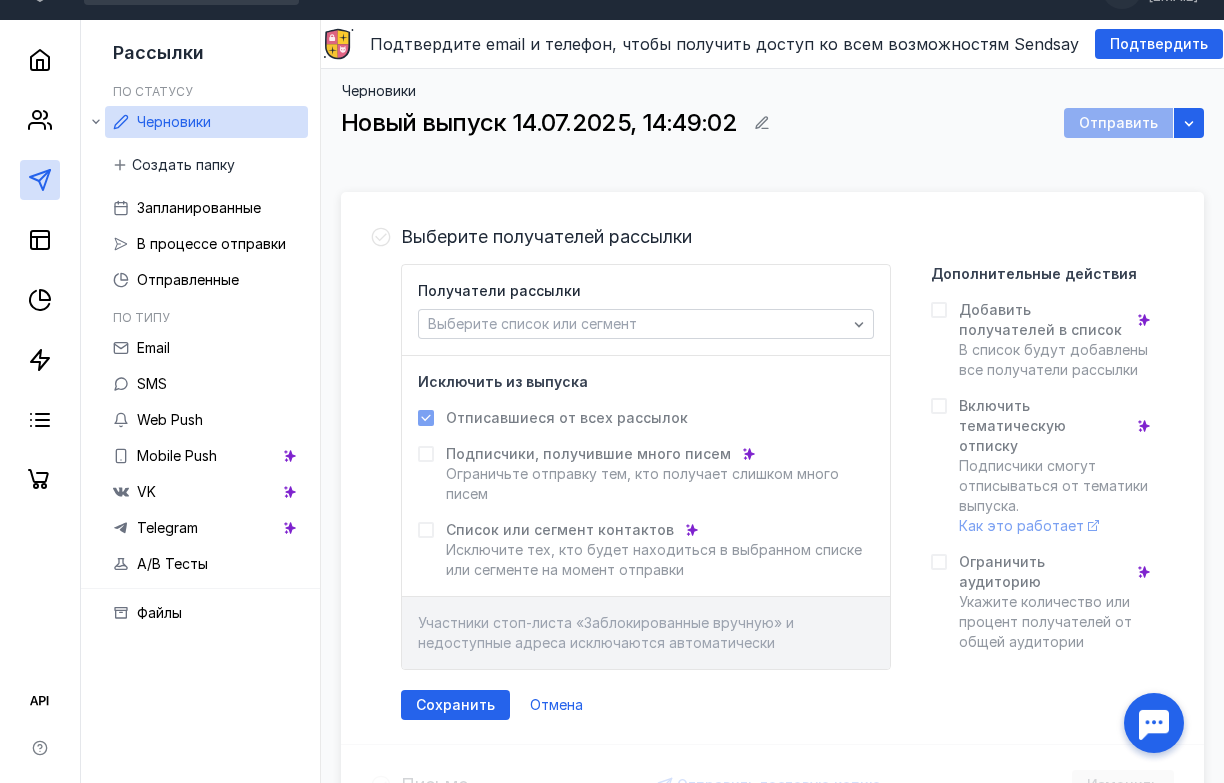 click 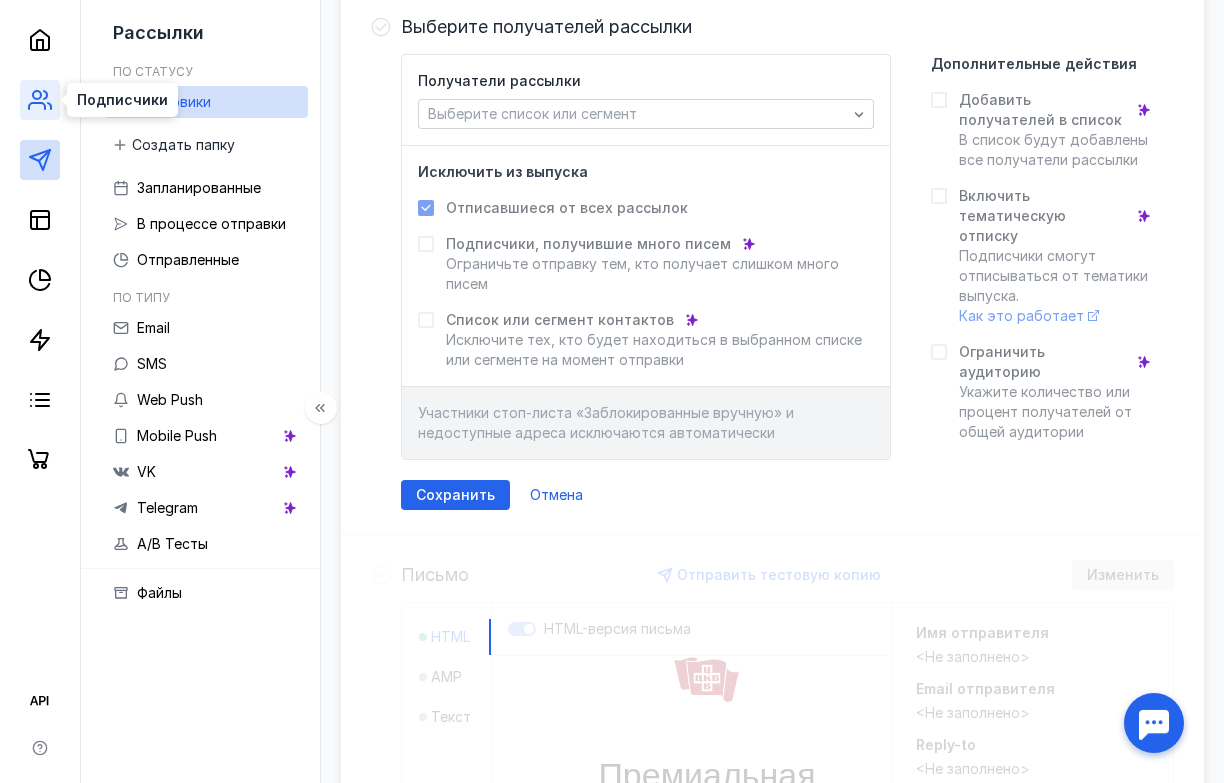 click 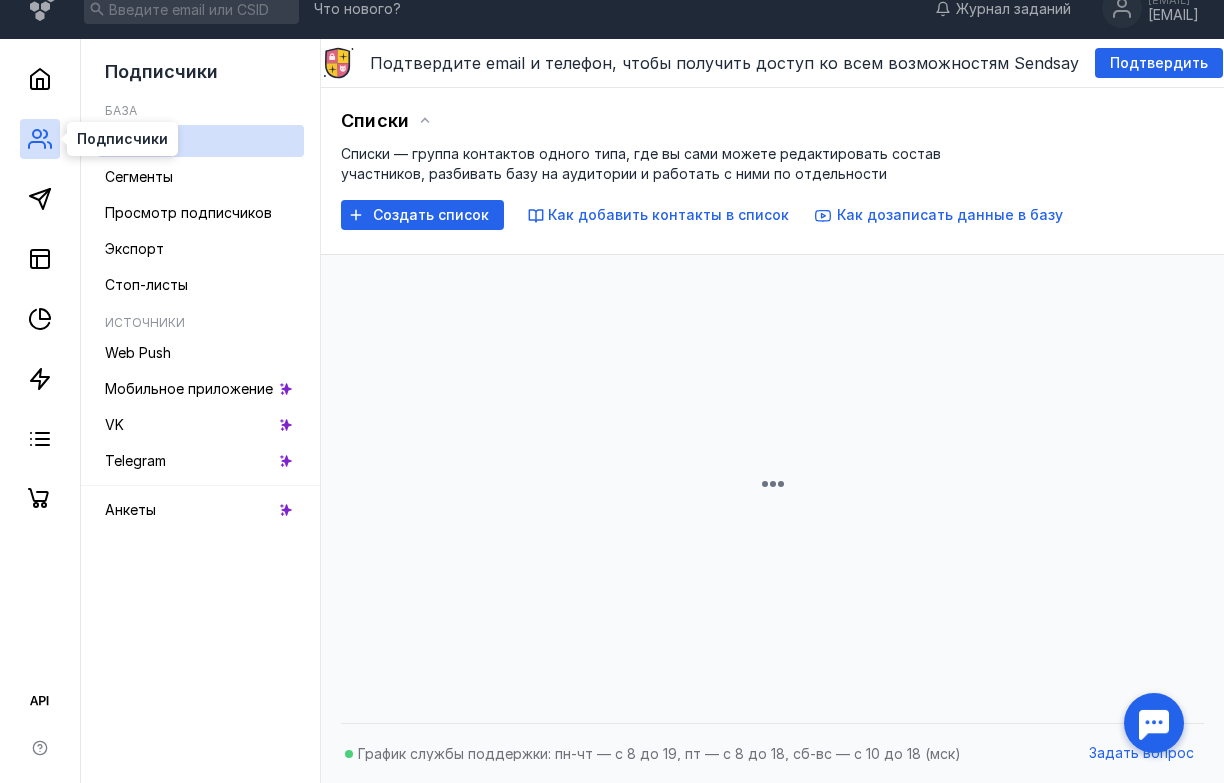 scroll, scrollTop: 0, scrollLeft: 0, axis: both 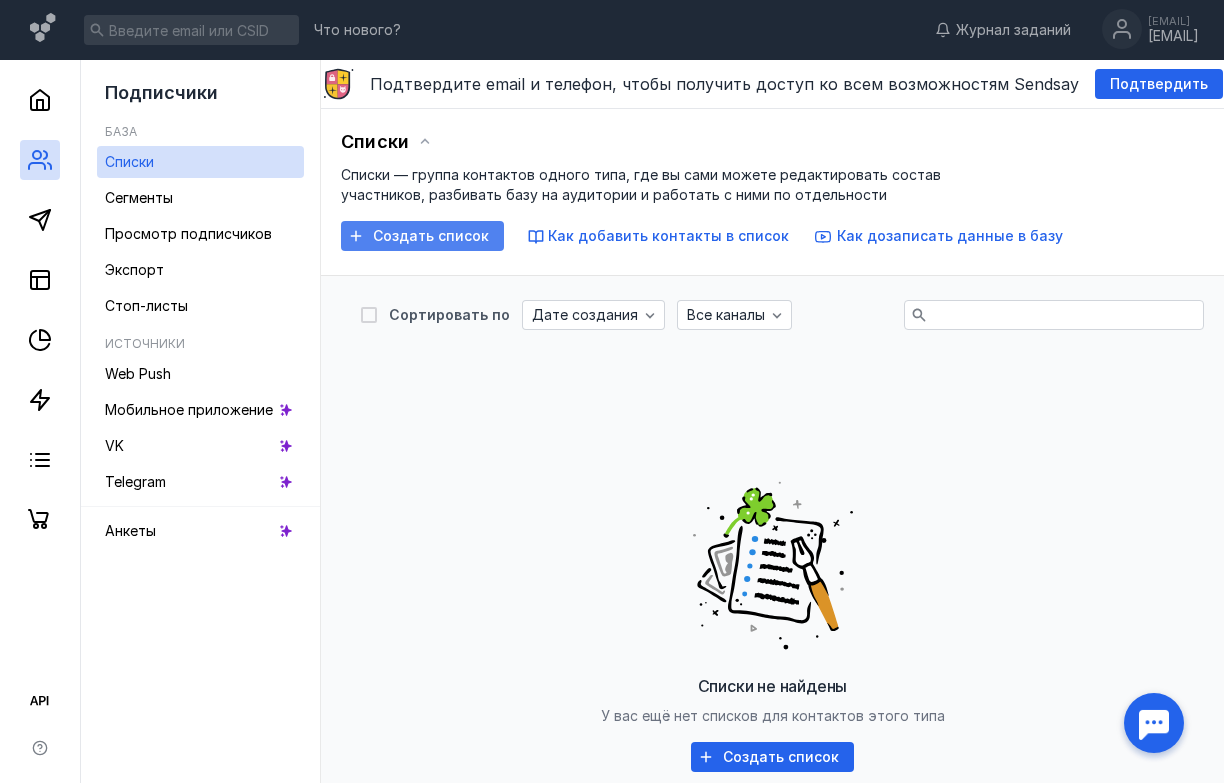 click on "Создать список" at bounding box center (431, 236) 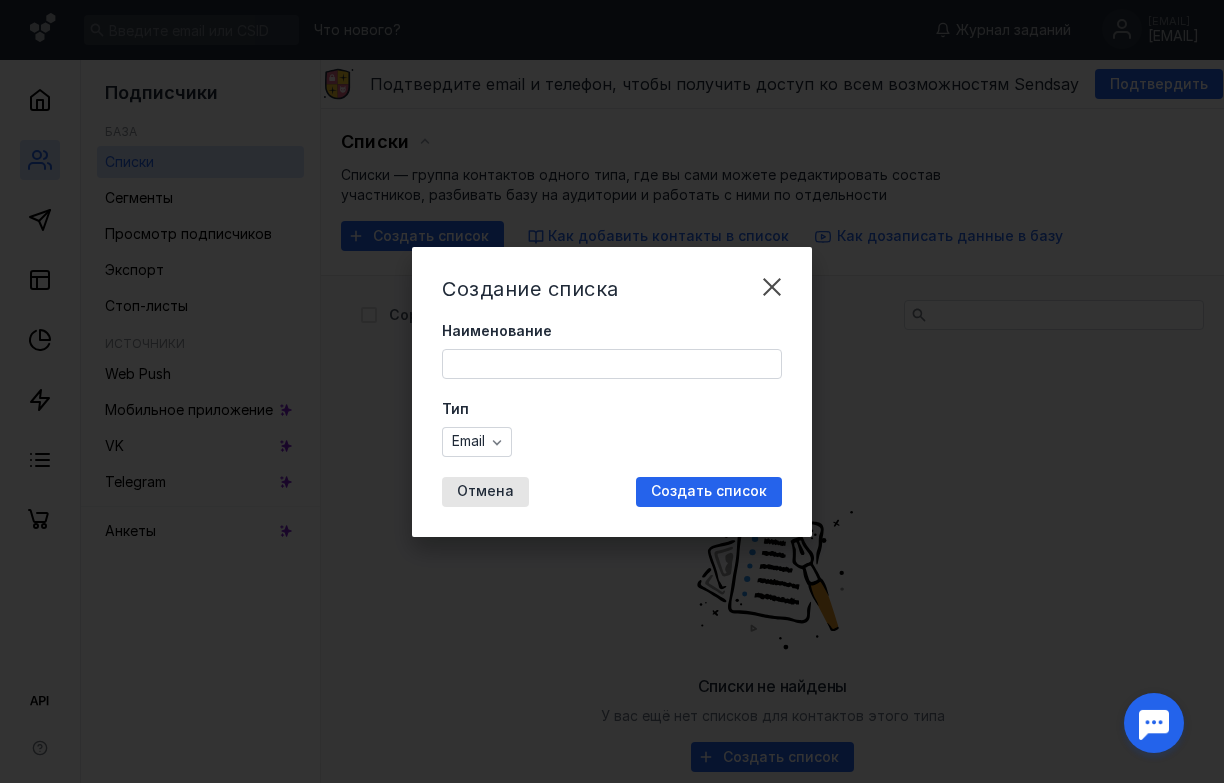click on "Наименование" at bounding box center (612, 364) 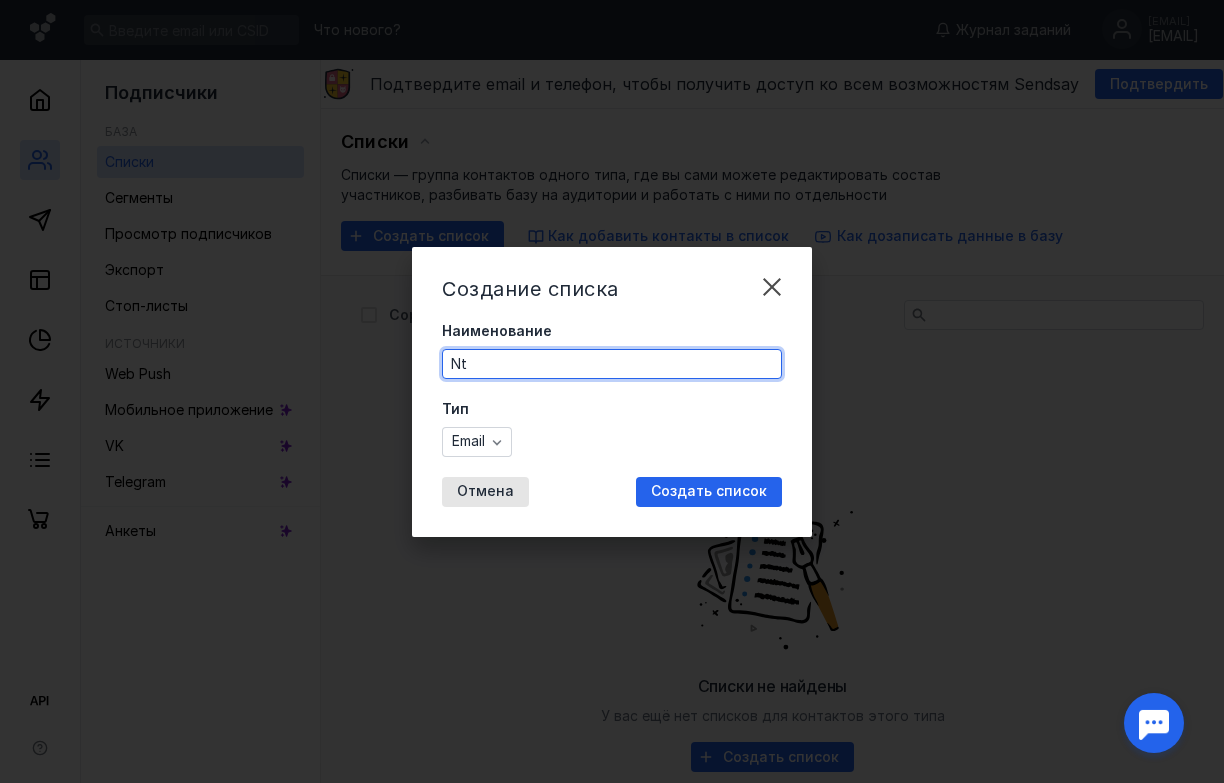 type on "N" 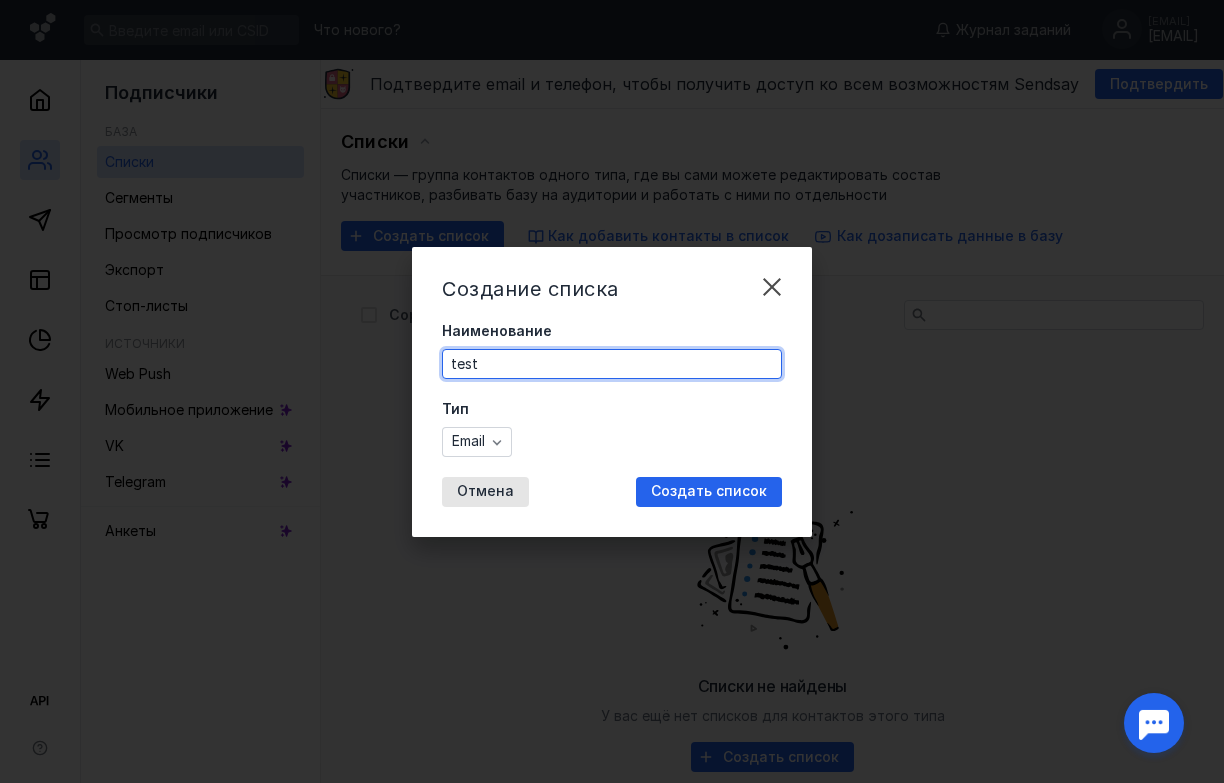 type on "test" 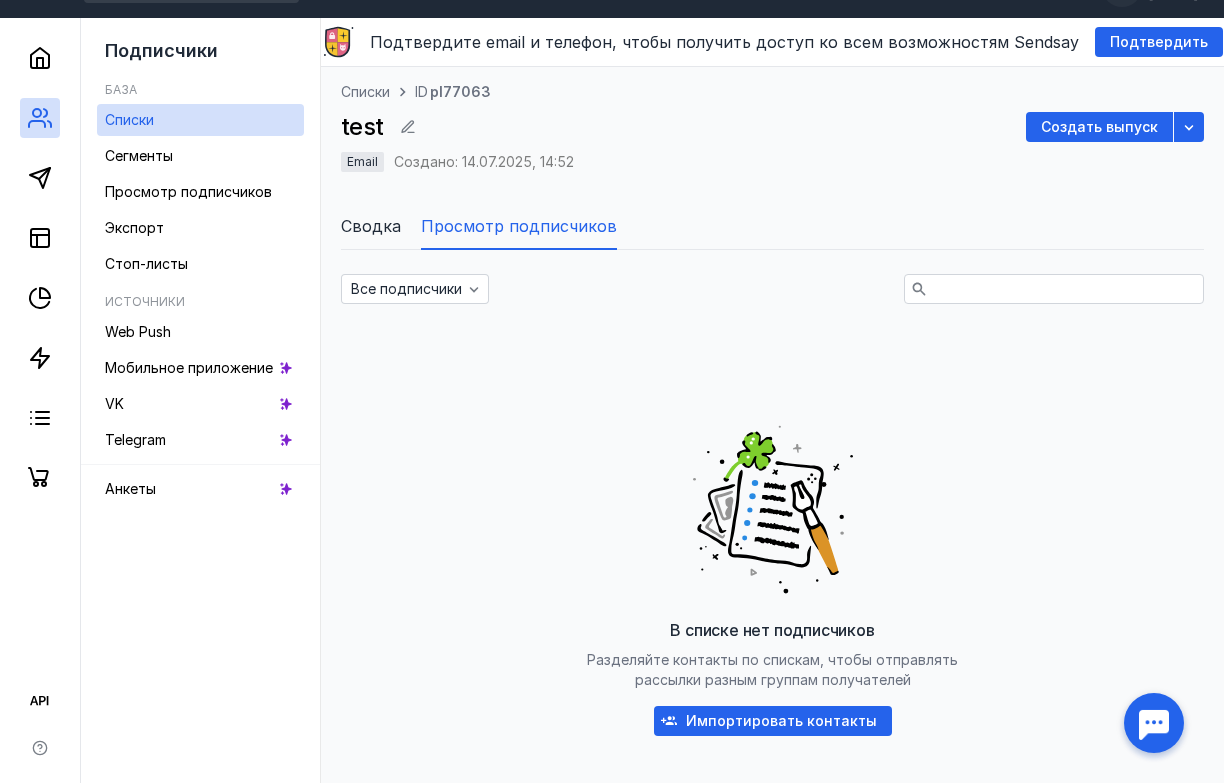 scroll, scrollTop: 97, scrollLeft: 0, axis: vertical 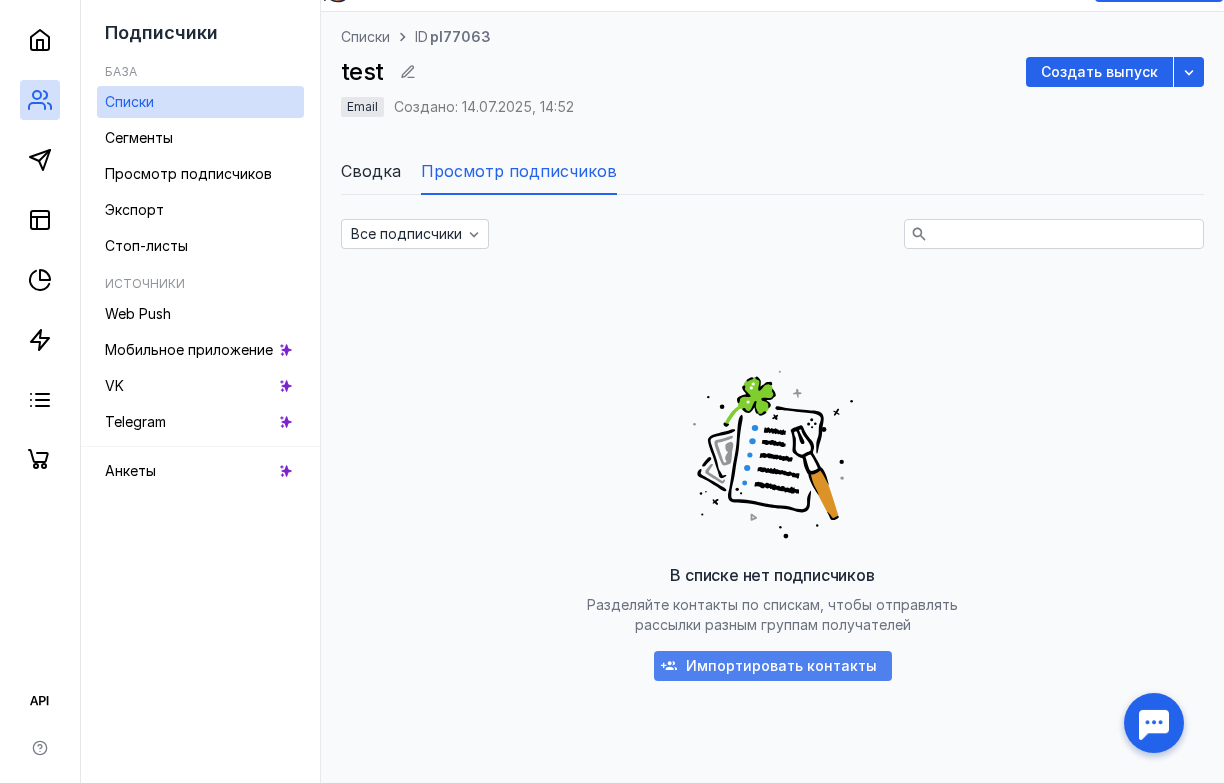 click on "Импортировать контакты" at bounding box center [781, 666] 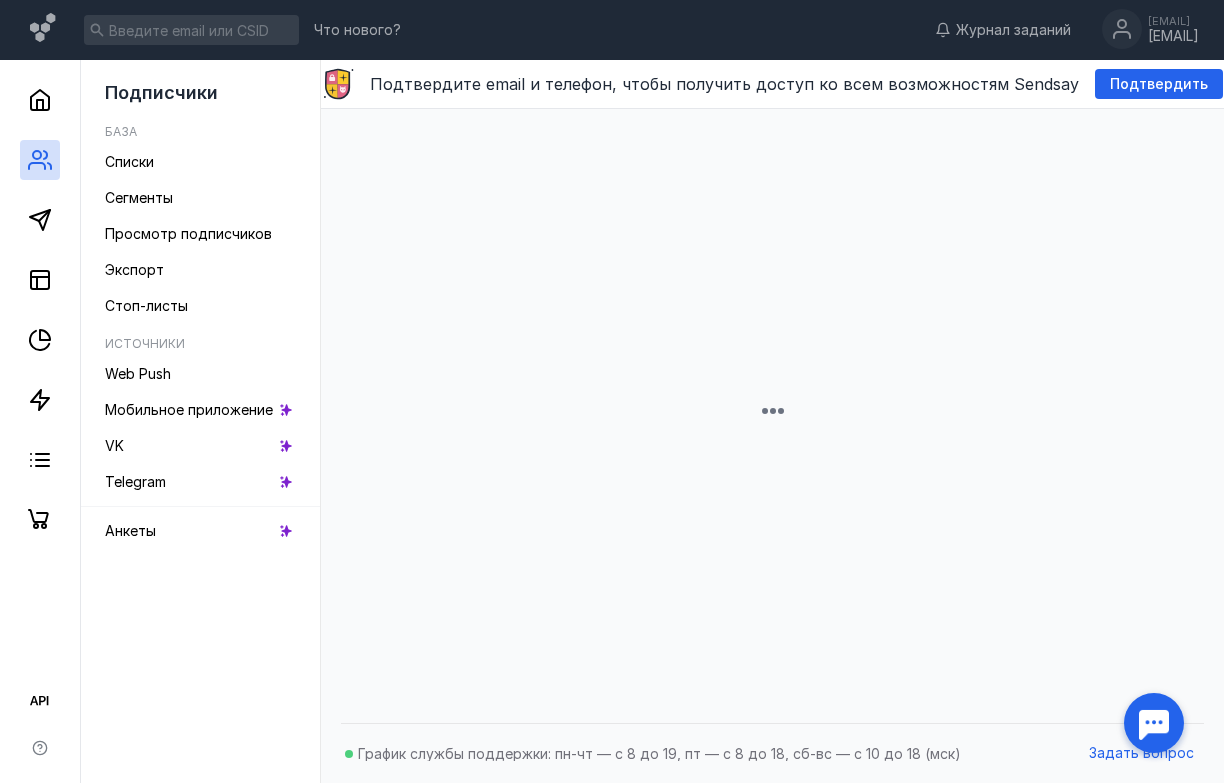 scroll, scrollTop: 0, scrollLeft: 0, axis: both 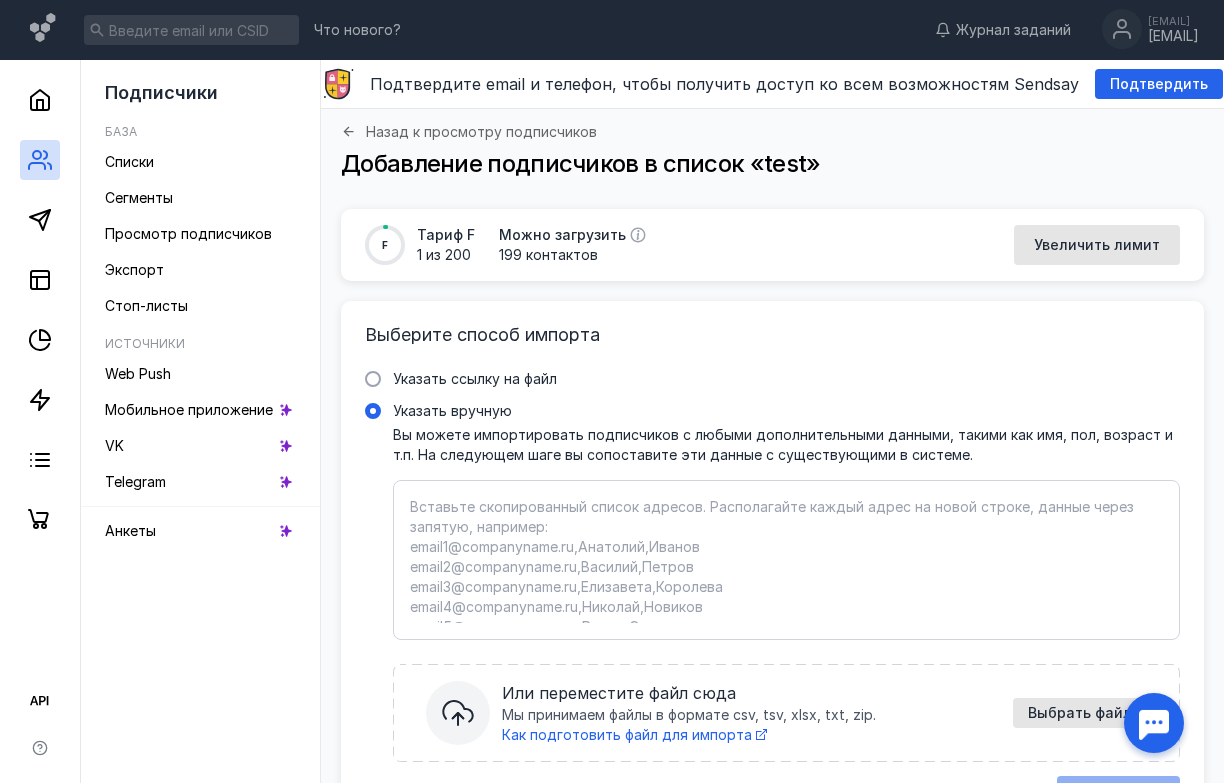 click on "Указать вручную Вы можете импортировать подписчиков с любыми дополнительными данными, такими как имя, пол, возраст и т.п. На следующем шаге вы сопоставите эти данные с существующими в системе. Вставьте скопированный список адресов. Располагайте каждый адрес на новой строке, данные через запятую, например: email1@[EXAMPLE.COM],Анатолий,Иванов
email2@[EXAMPLE.COM],Василий,Петров
email3@[EXAMPLE.COM],Елизавета,Королева
email4@[EXAMPLE.COM],Николай,Новиков
email5@[EXAMPLE.COM],Роман,Соловьев Или переместите файл сюда Мы принимаем файлы в формате csv, tsv, xlsx, txt, zip. Как подготовить файл для импорта" at bounding box center [786, 560] 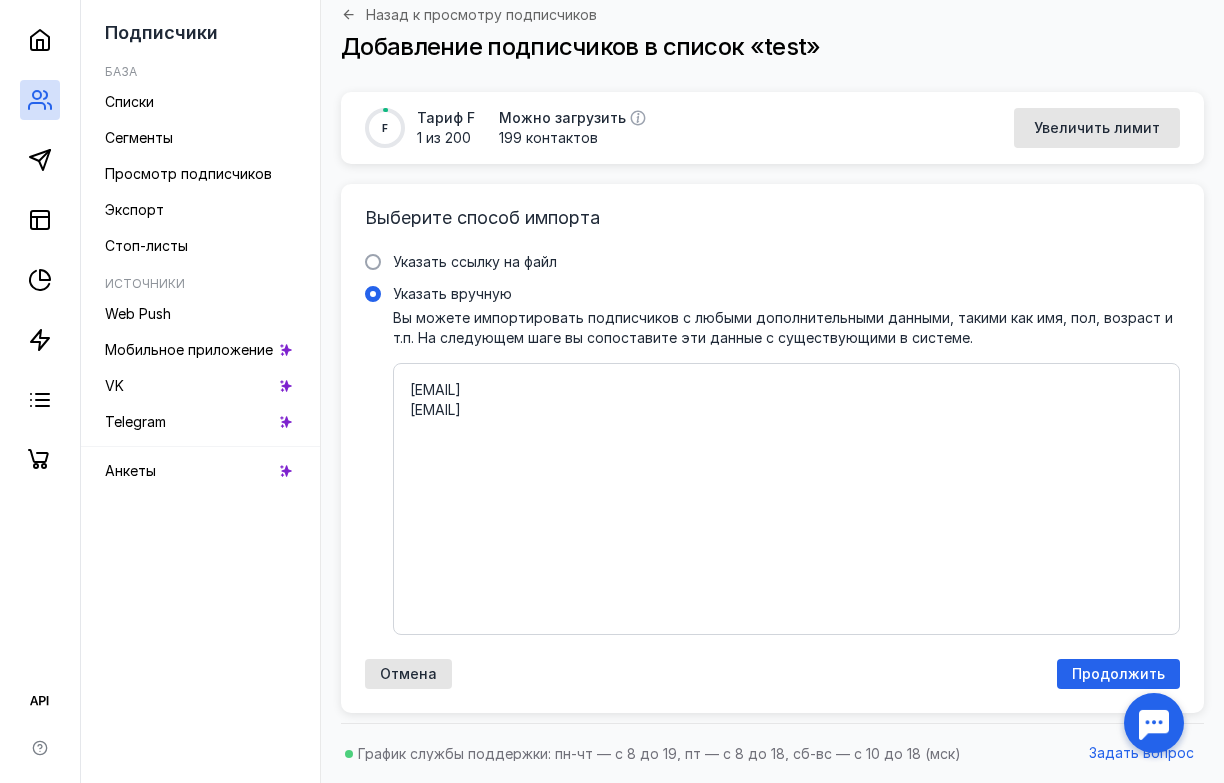 scroll, scrollTop: 116, scrollLeft: 0, axis: vertical 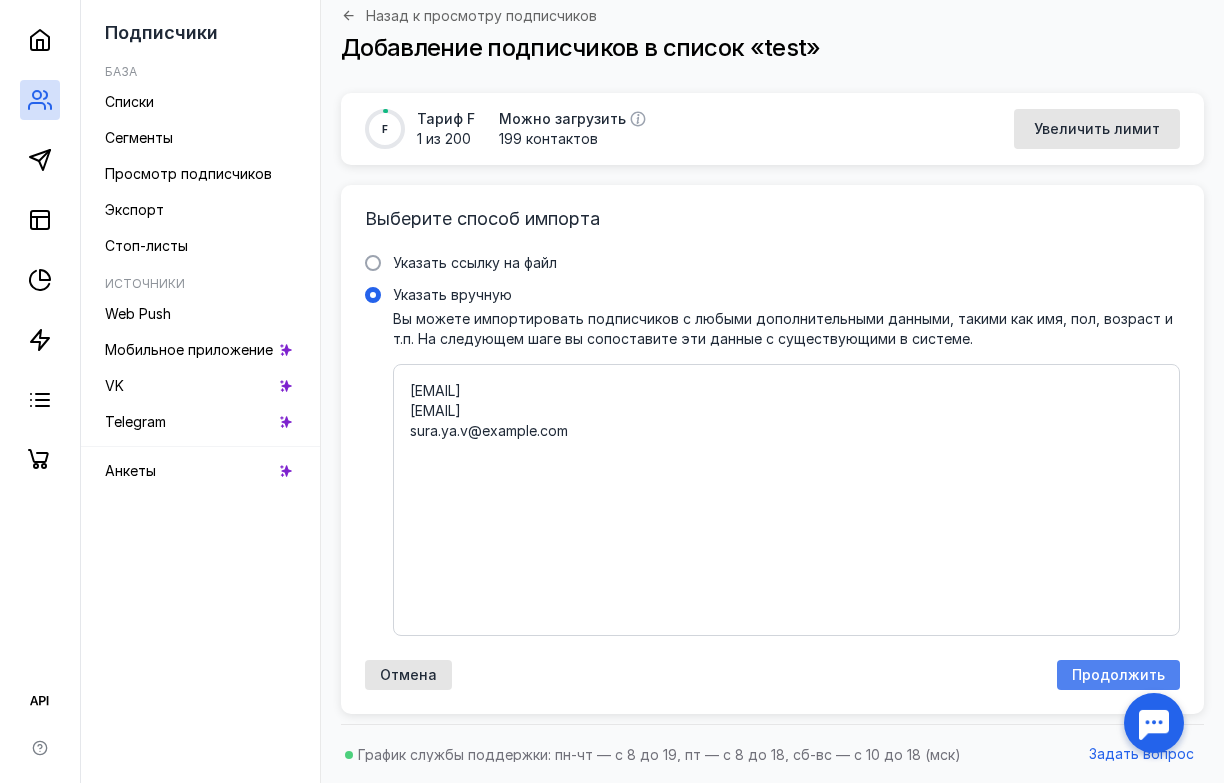 type on "[EMAIL]
[EMAIL]
sura.ya.v@example.com" 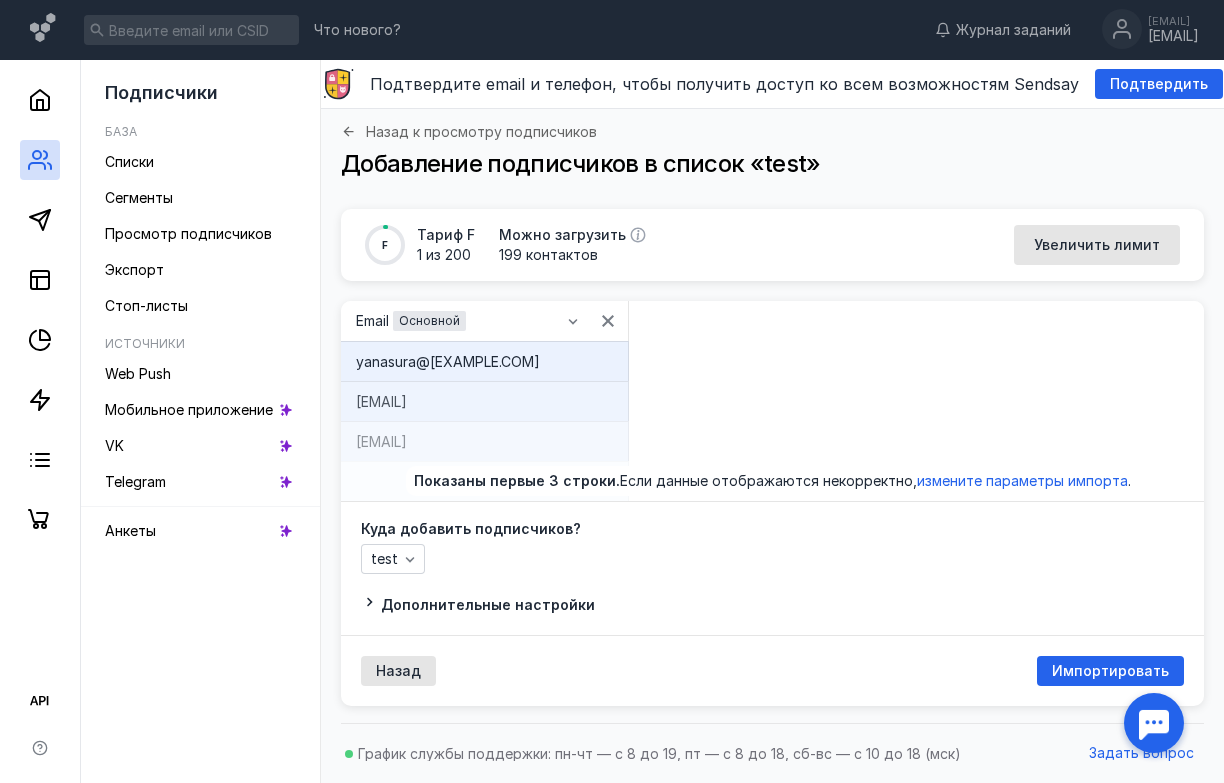 scroll, scrollTop: 0, scrollLeft: 0, axis: both 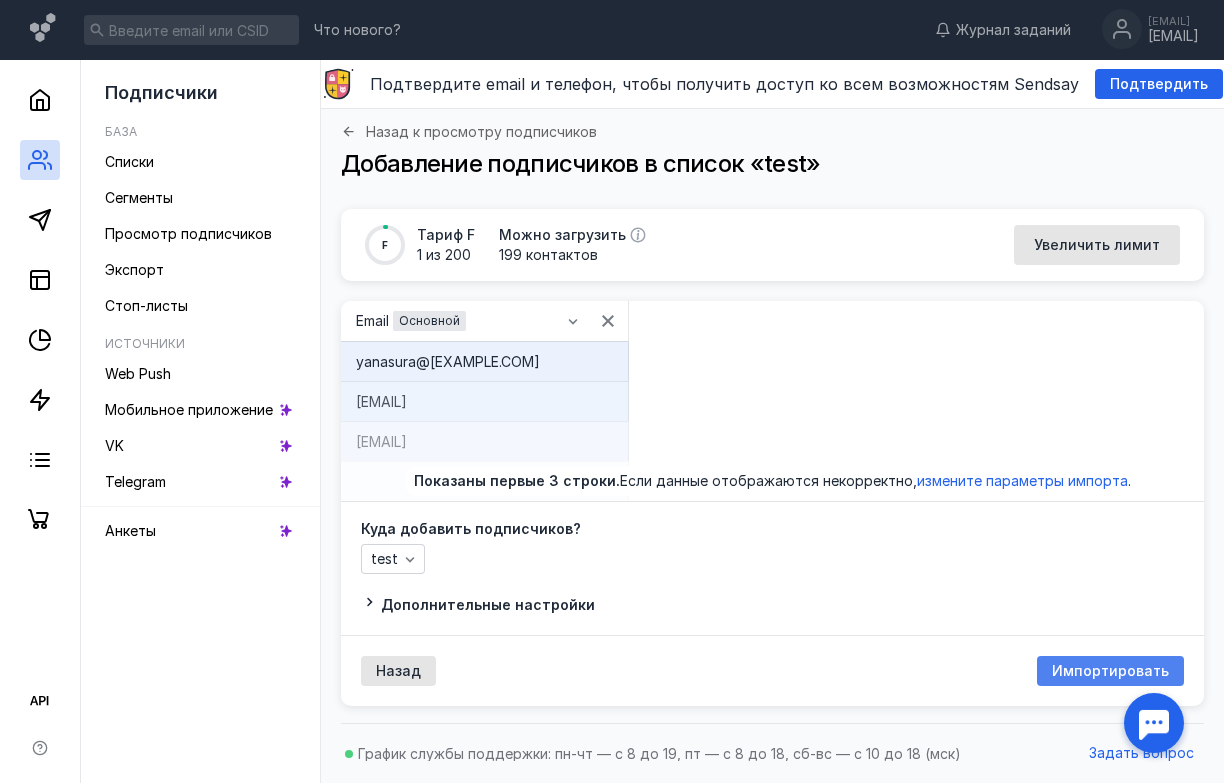 click on "Импортировать" at bounding box center (1110, 671) 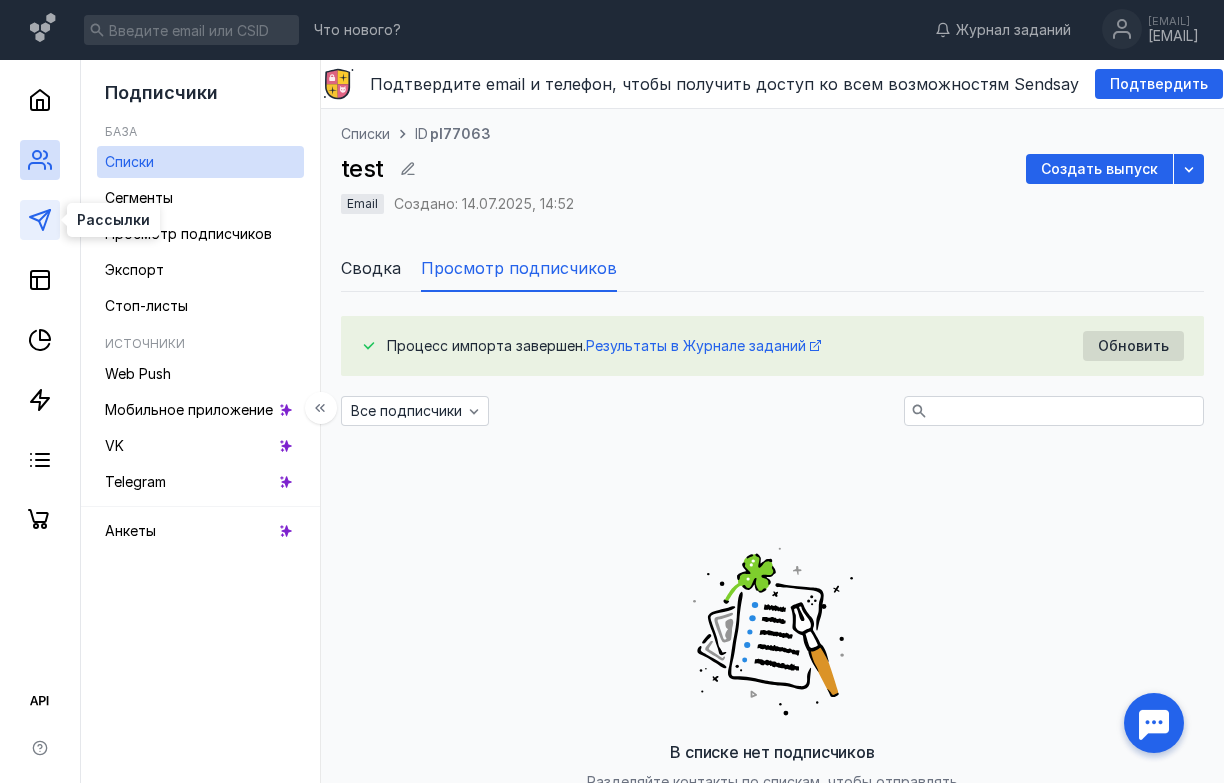 click 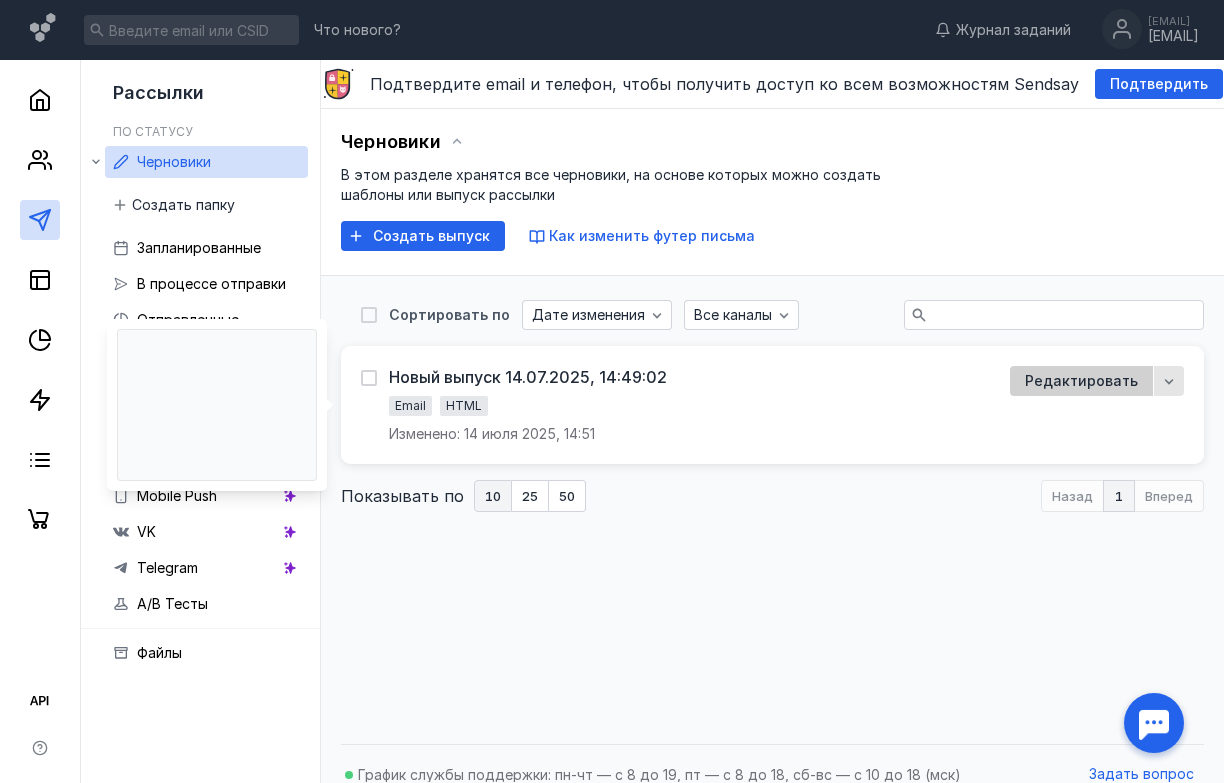 click on "Редактировать" at bounding box center [1081, 381] 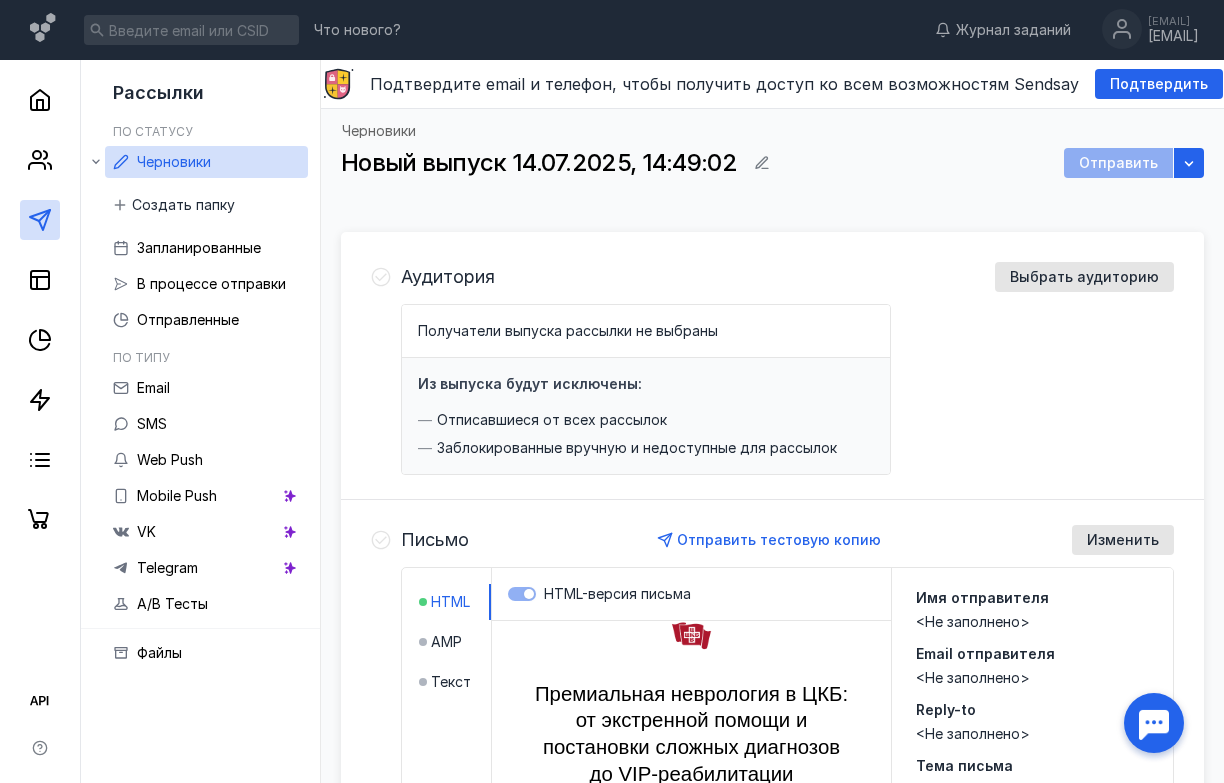 scroll, scrollTop: 0, scrollLeft: 0, axis: both 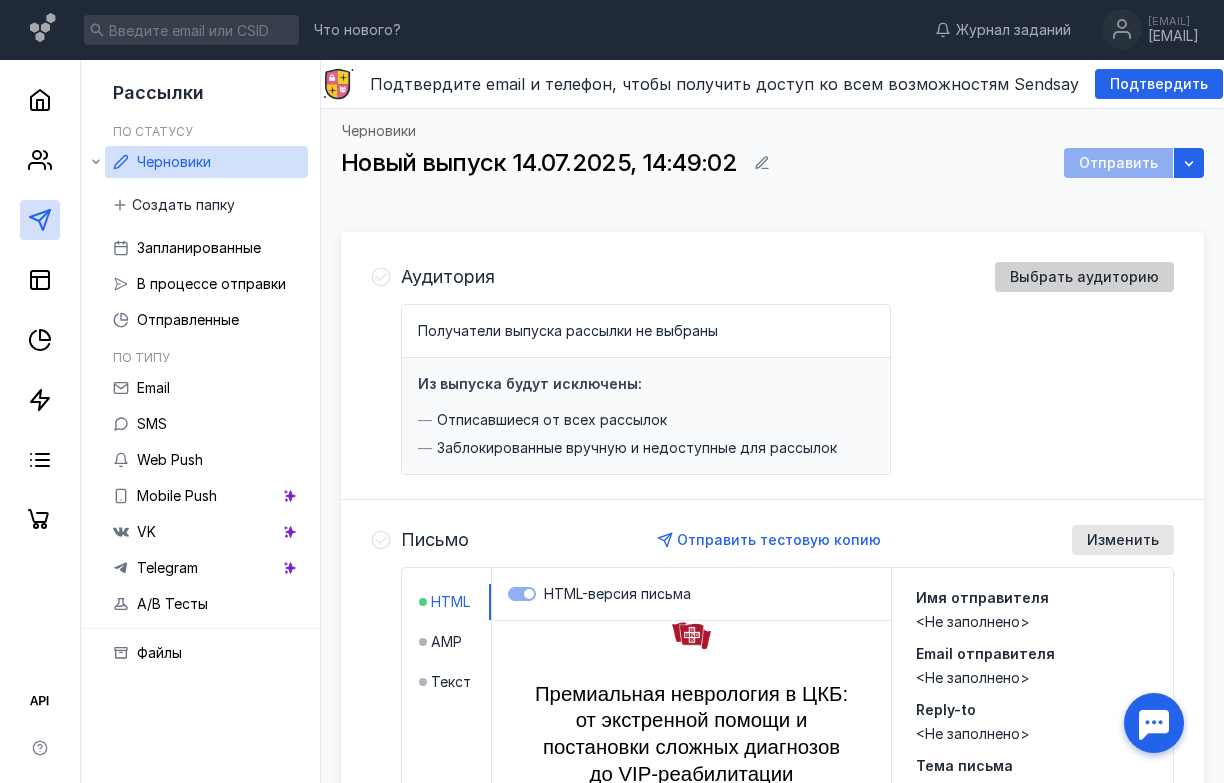 click on "Выбрать аудиторию" at bounding box center (1084, 277) 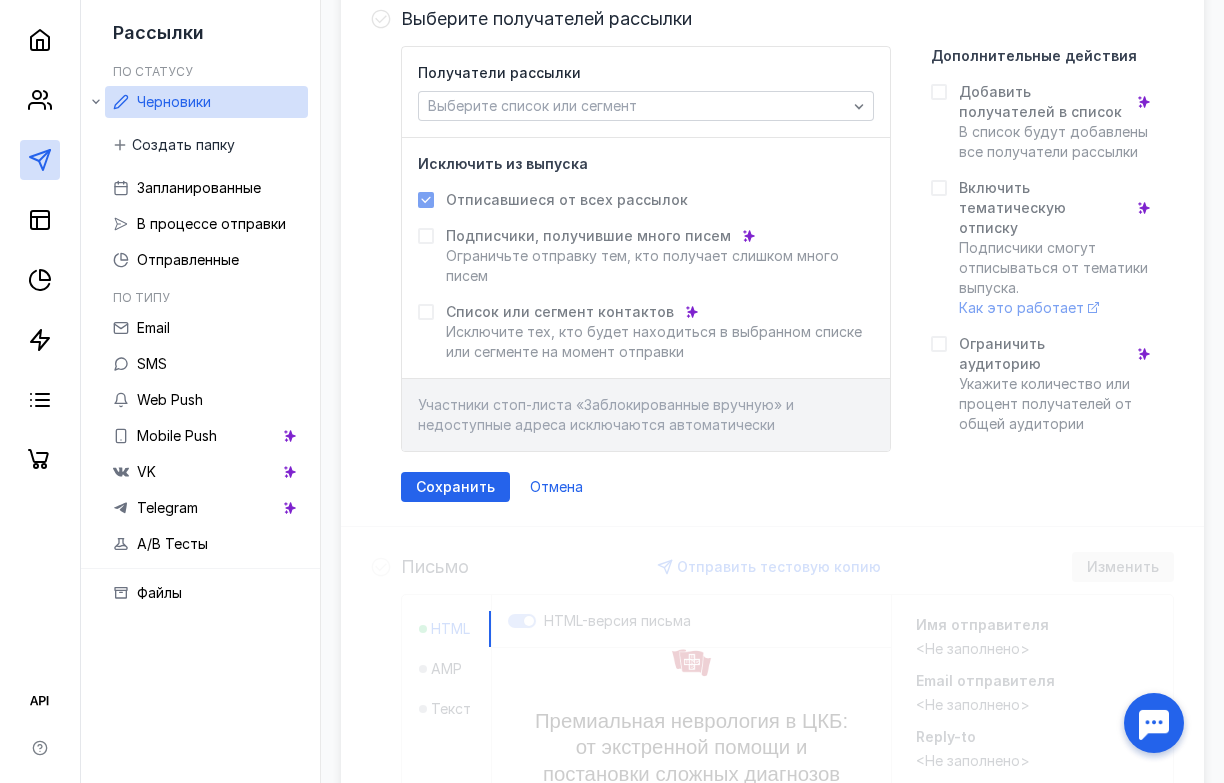 scroll, scrollTop: 201, scrollLeft: 0, axis: vertical 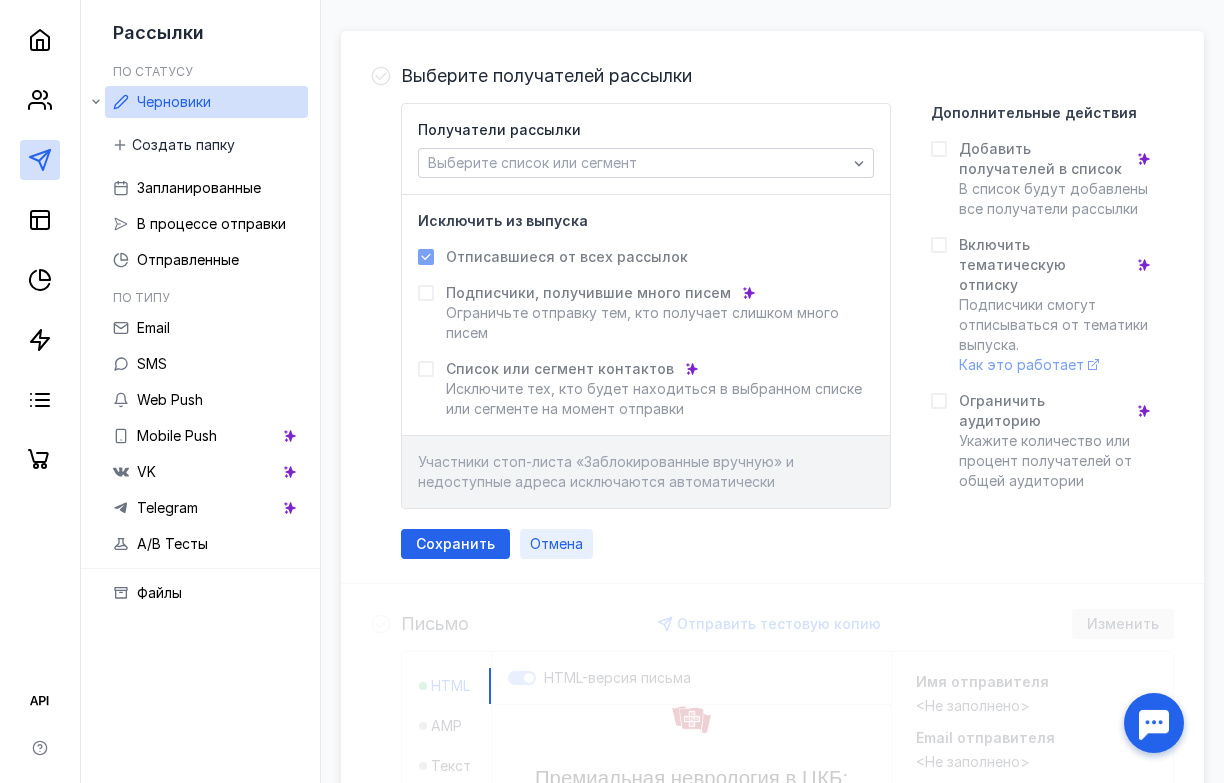 click on "Отмена" at bounding box center (556, 544) 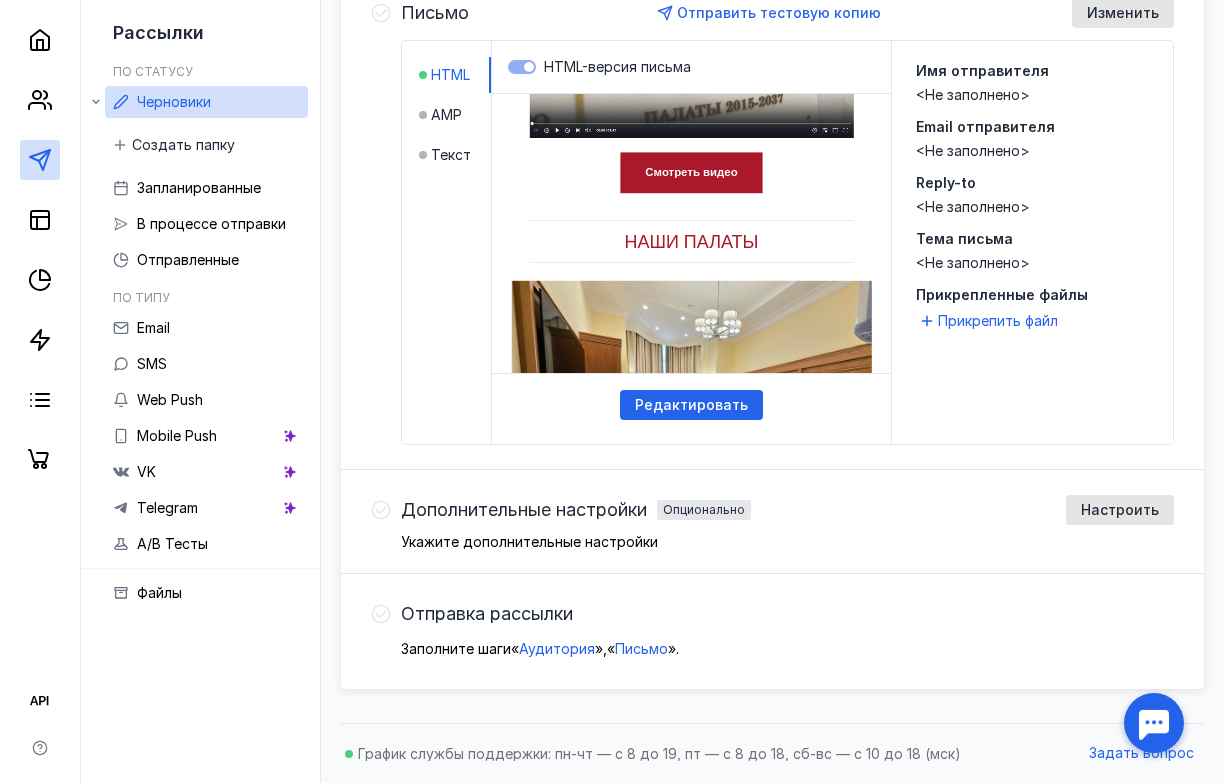 scroll, scrollTop: 527, scrollLeft: 0, axis: vertical 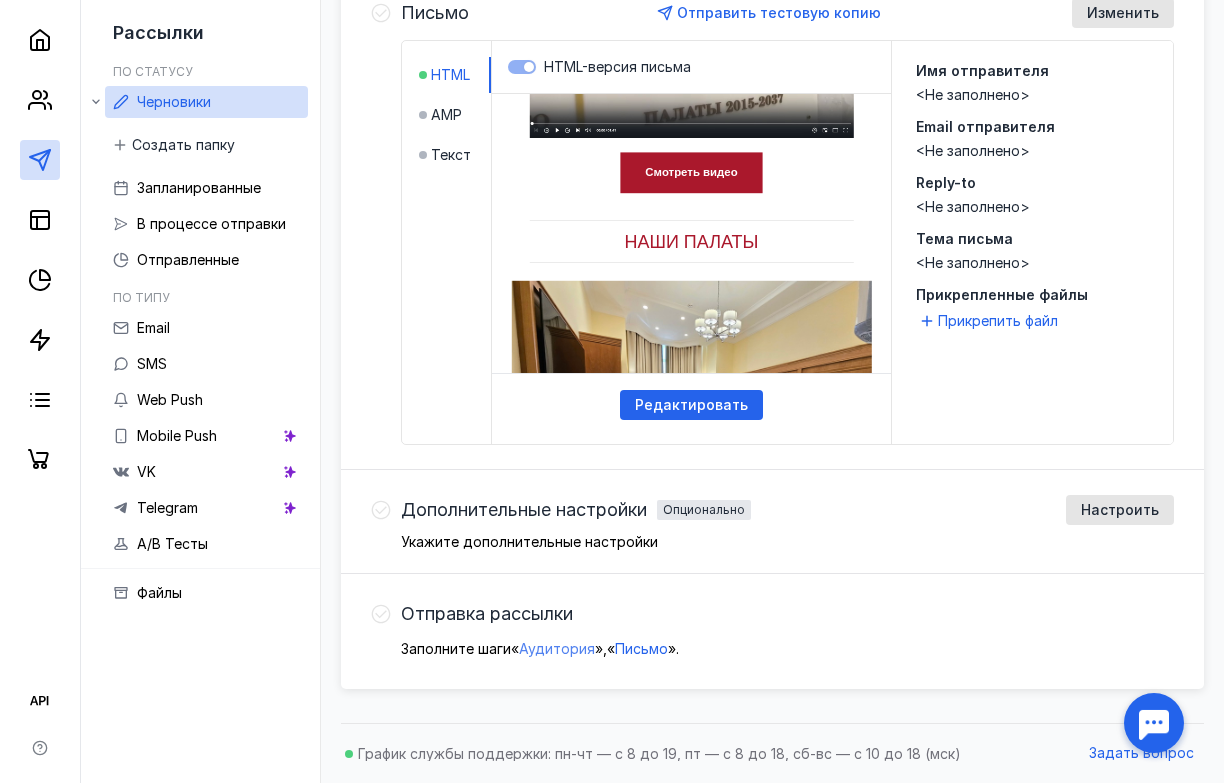 click on "Аудитория" at bounding box center [557, 648] 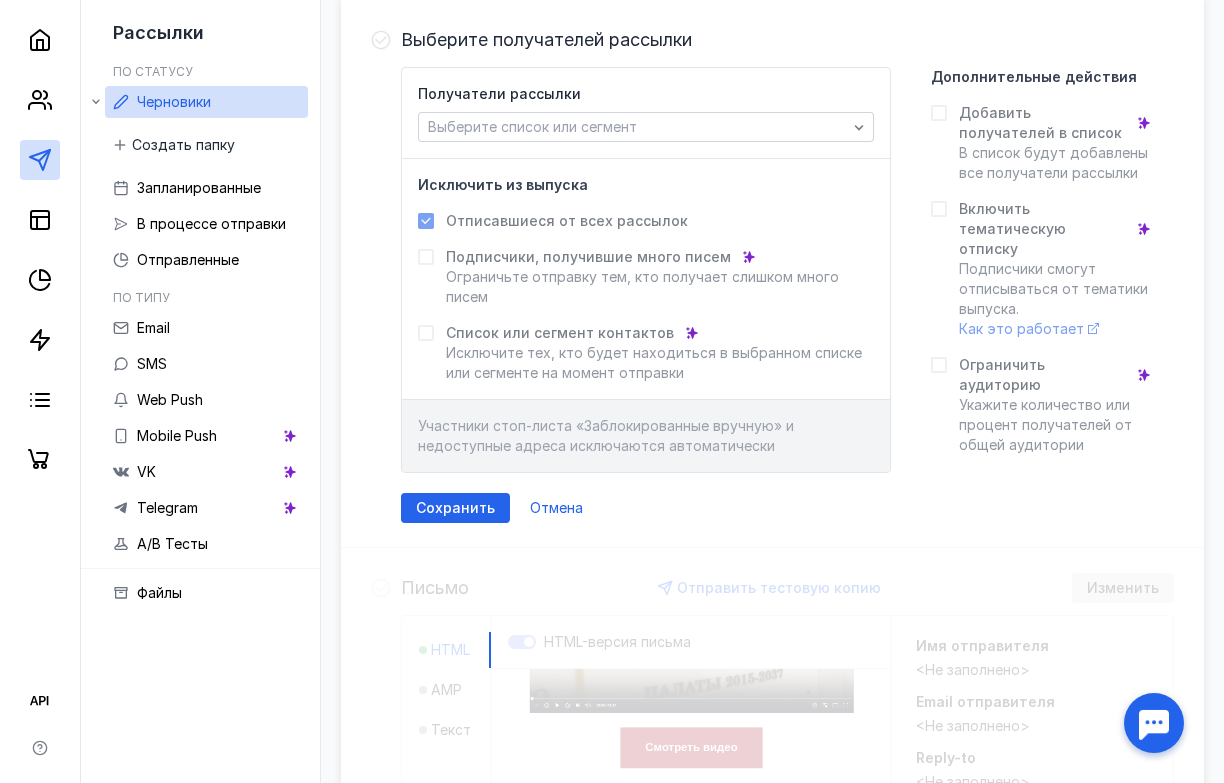 scroll, scrollTop: 232, scrollLeft: 0, axis: vertical 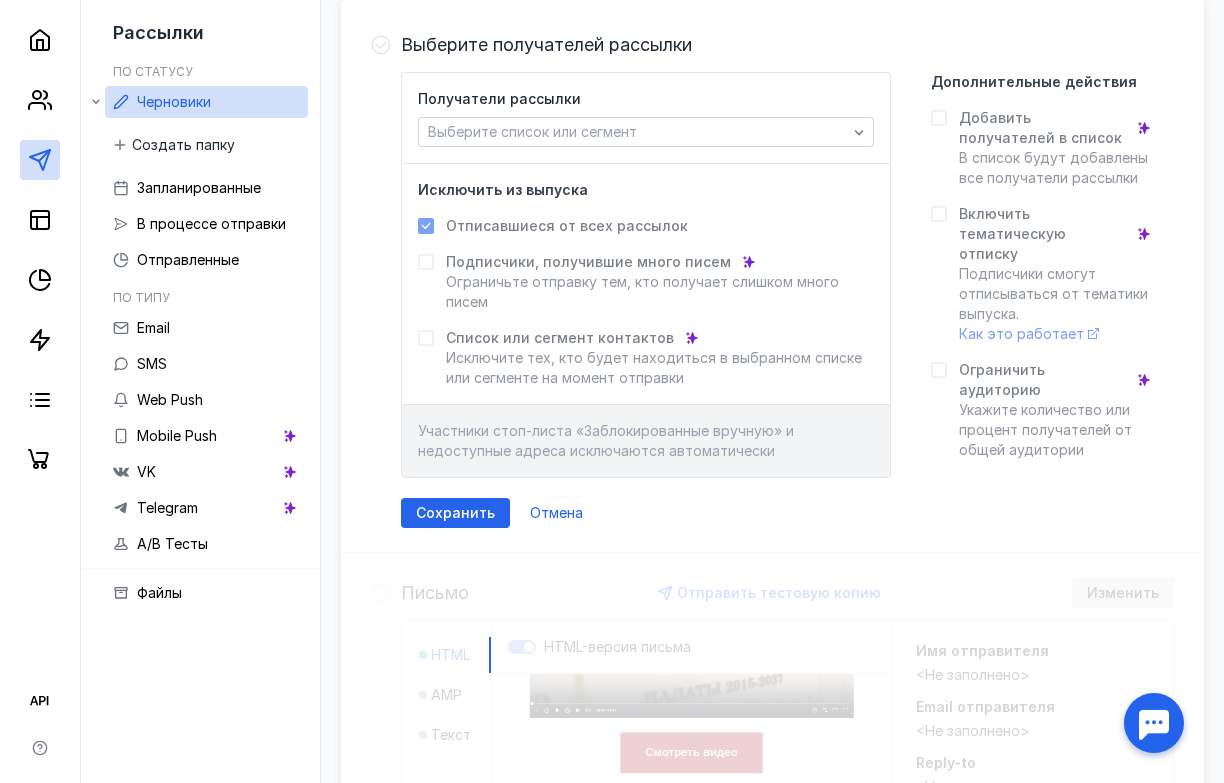 click on "Отписавшиеся от всех рассылок" at bounding box center (567, 226) 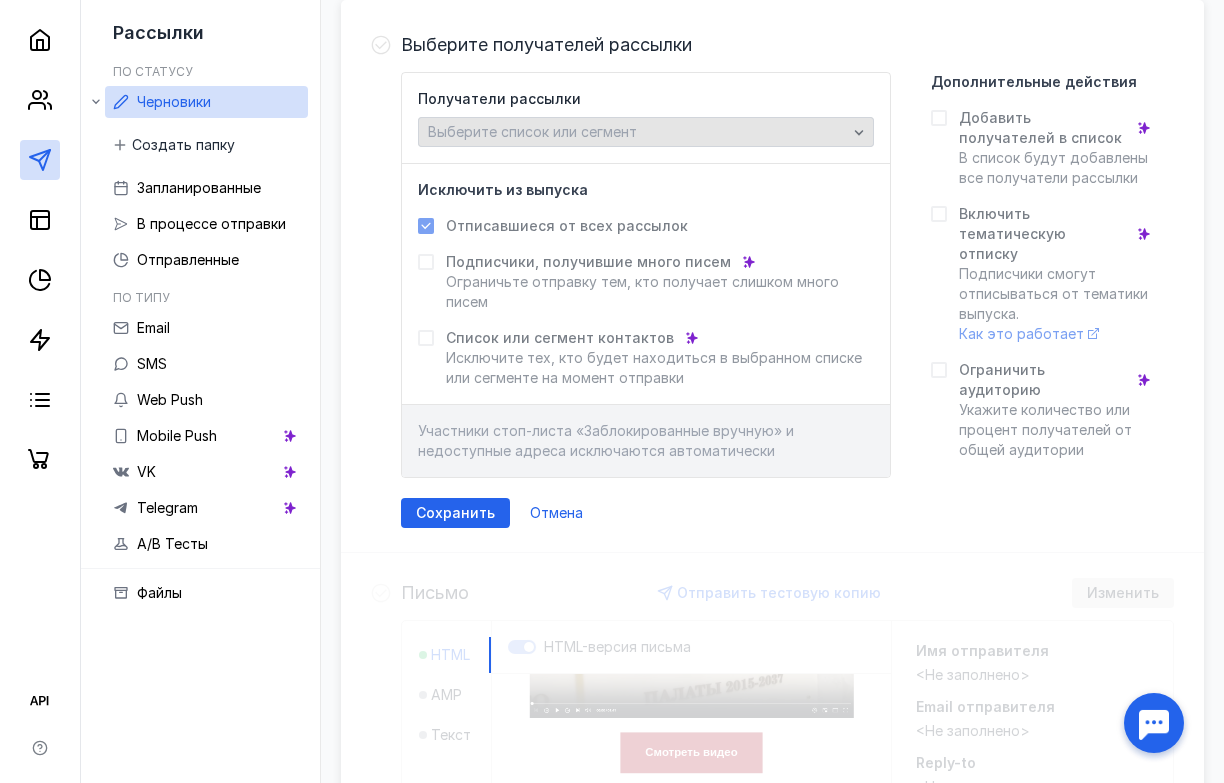 click on "Выберите список или сегмент" at bounding box center [532, 131] 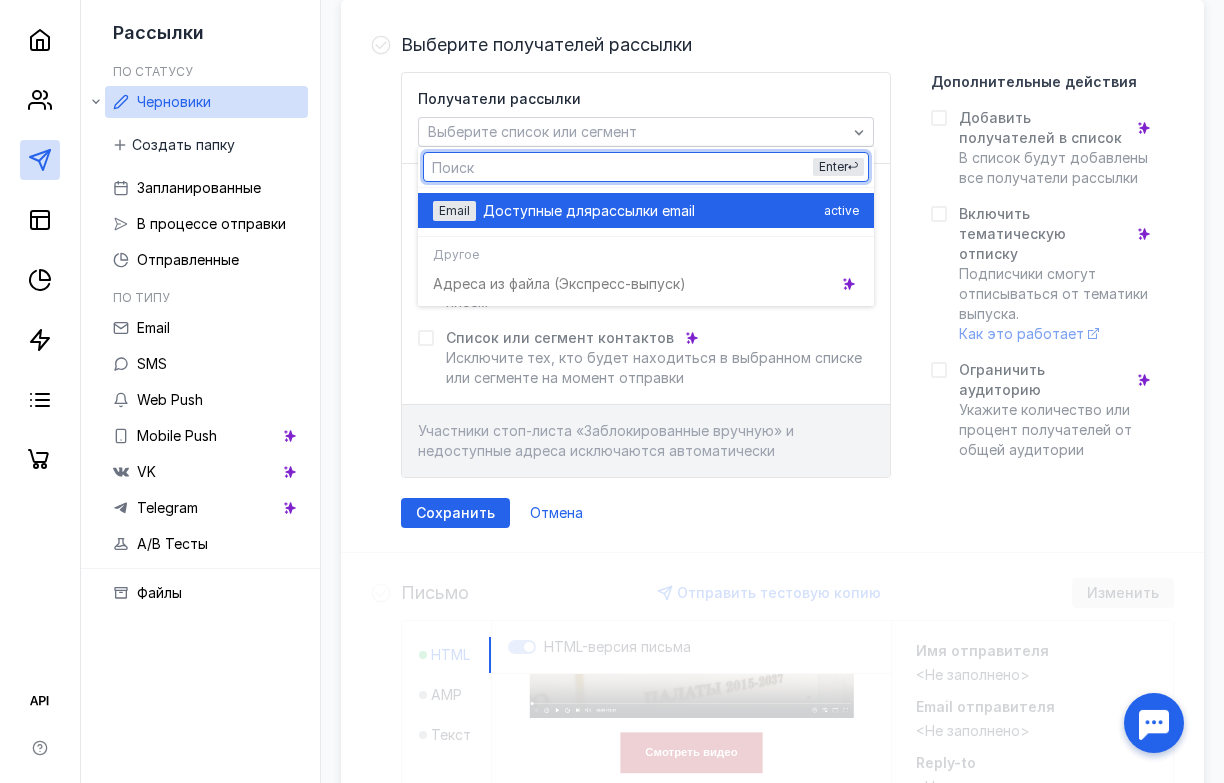 click on "Доступные для" at bounding box center [537, 211] 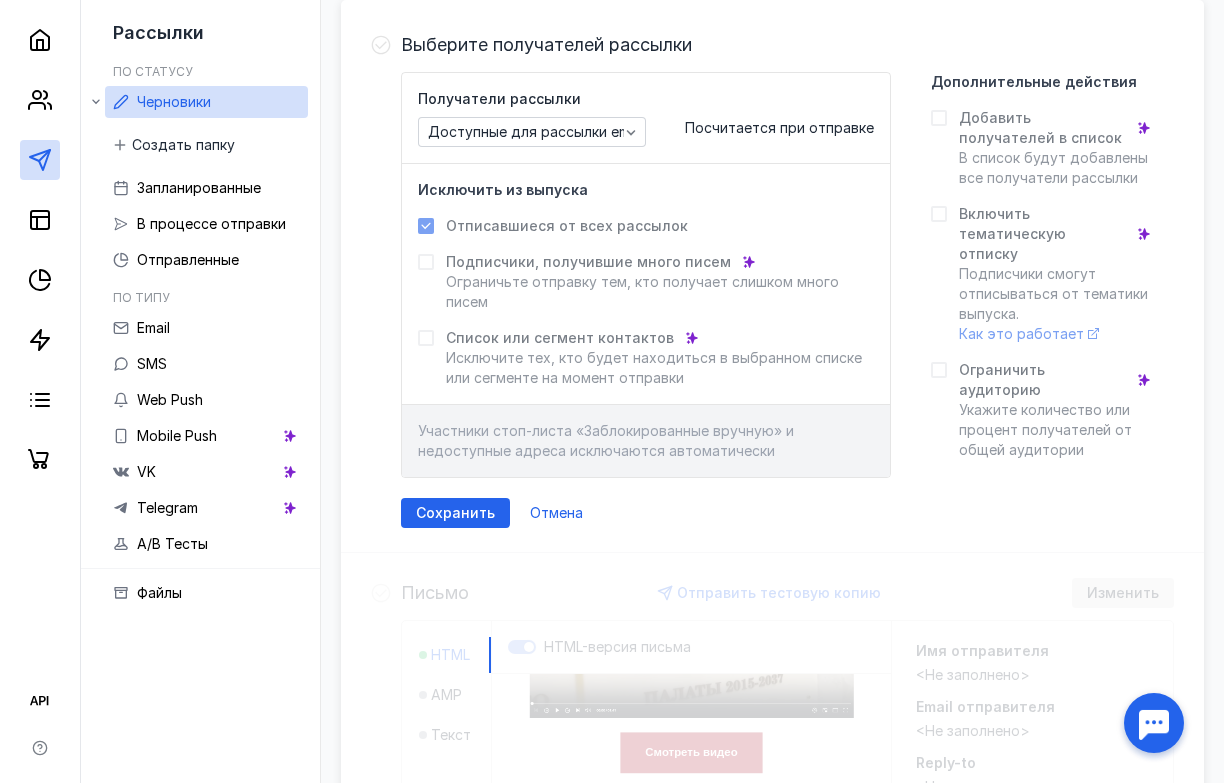 click on "Отписавшиеся от всех рассылок Подписчики, получившие много писем Ограничьте отправку тем, кто получает слишком много писем Список или сегмент контактов Исключите тех, кто будет находиться в выбранном списке или сегменте на момент отправки" at bounding box center (646, 302) 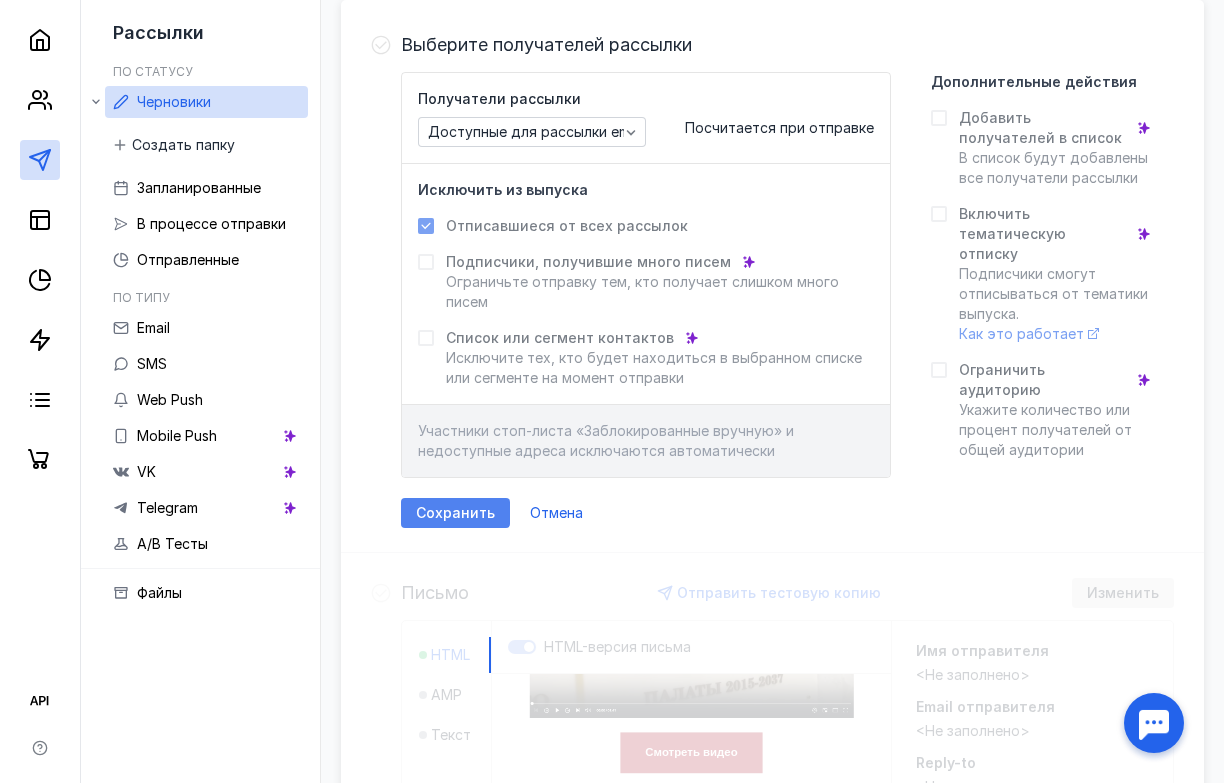 click on "Сохранить" at bounding box center (455, 513) 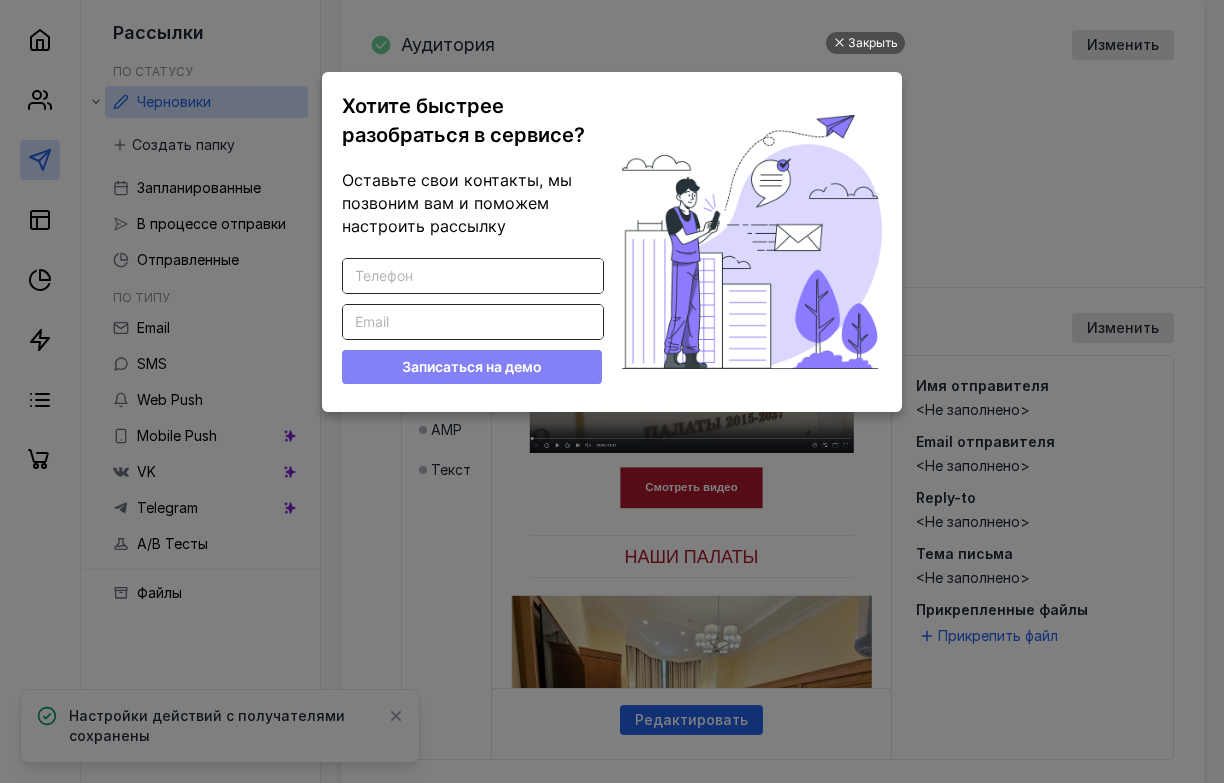 scroll, scrollTop: 0, scrollLeft: 0, axis: both 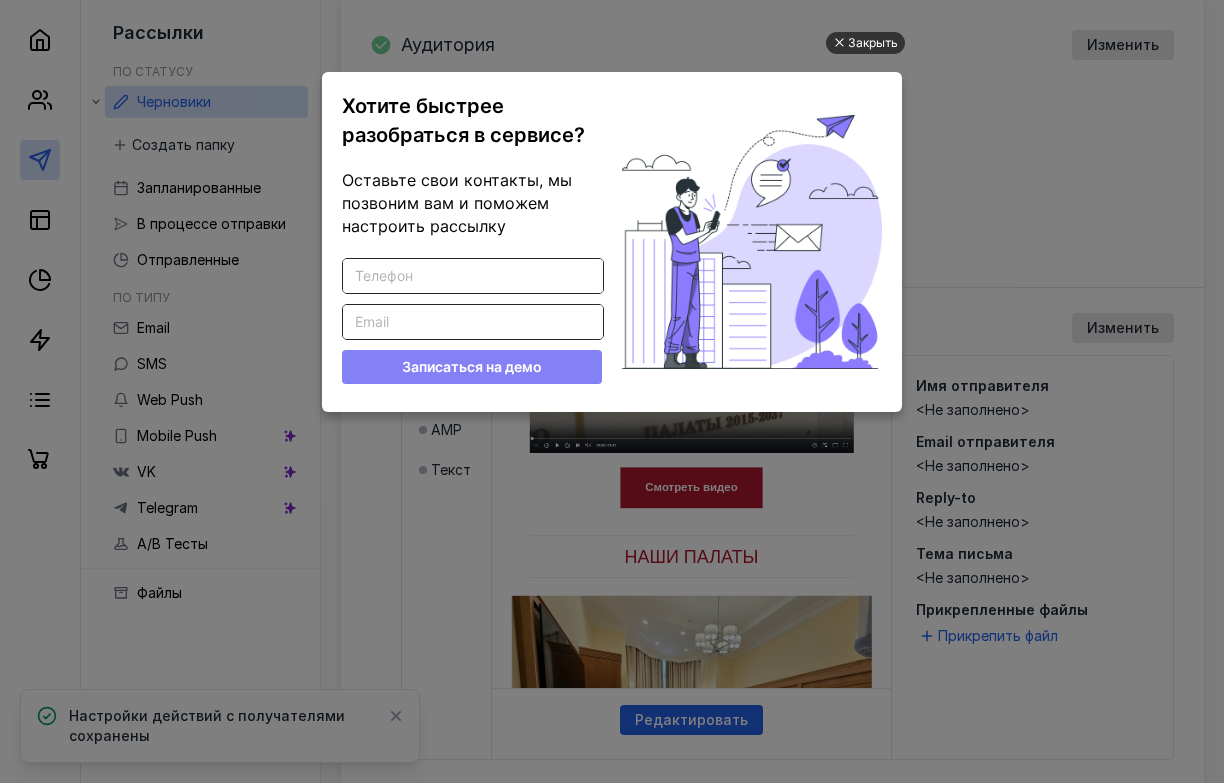 click on "Закрыть" at bounding box center (873, 43) 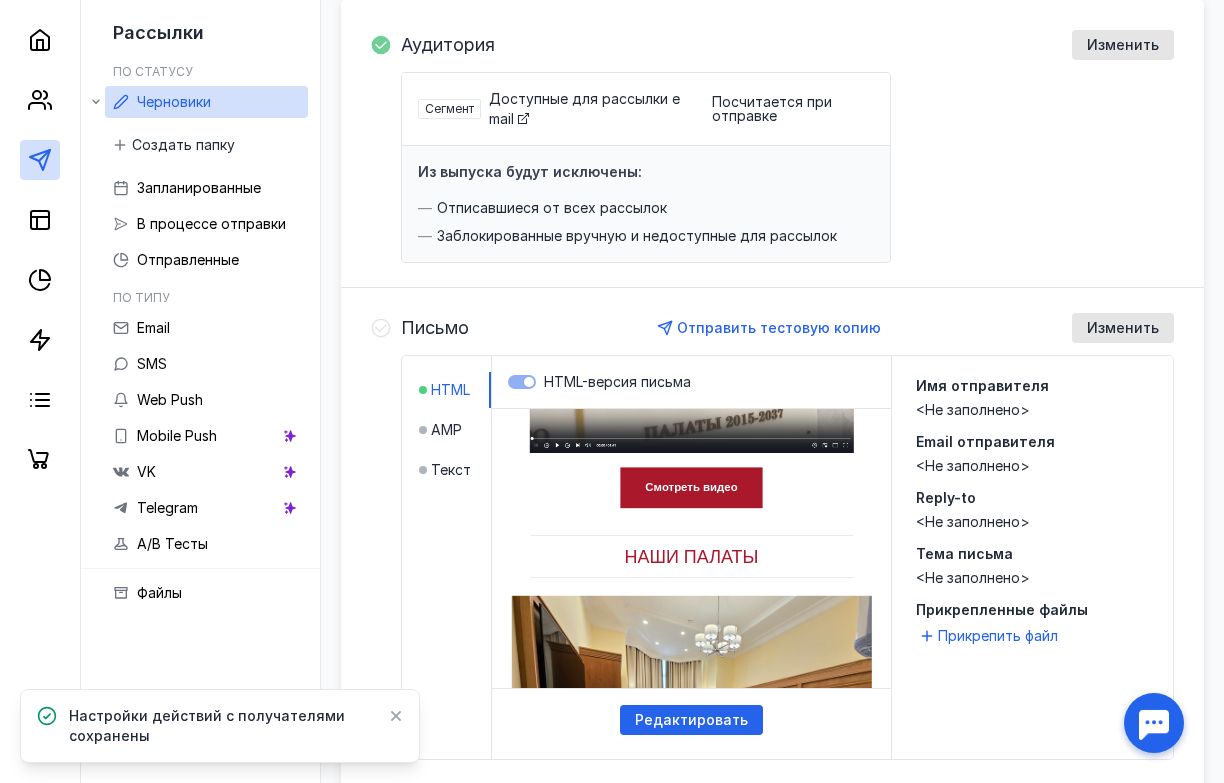 scroll, scrollTop: 0, scrollLeft: 0, axis: both 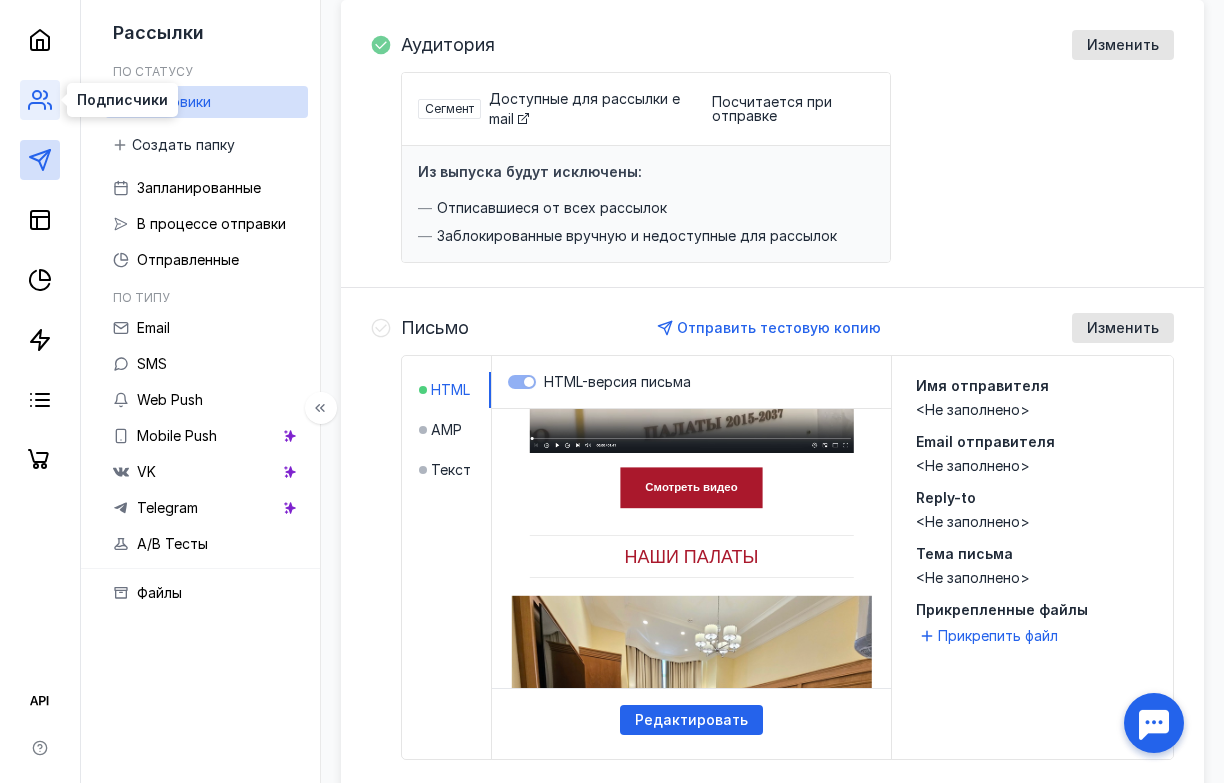 click 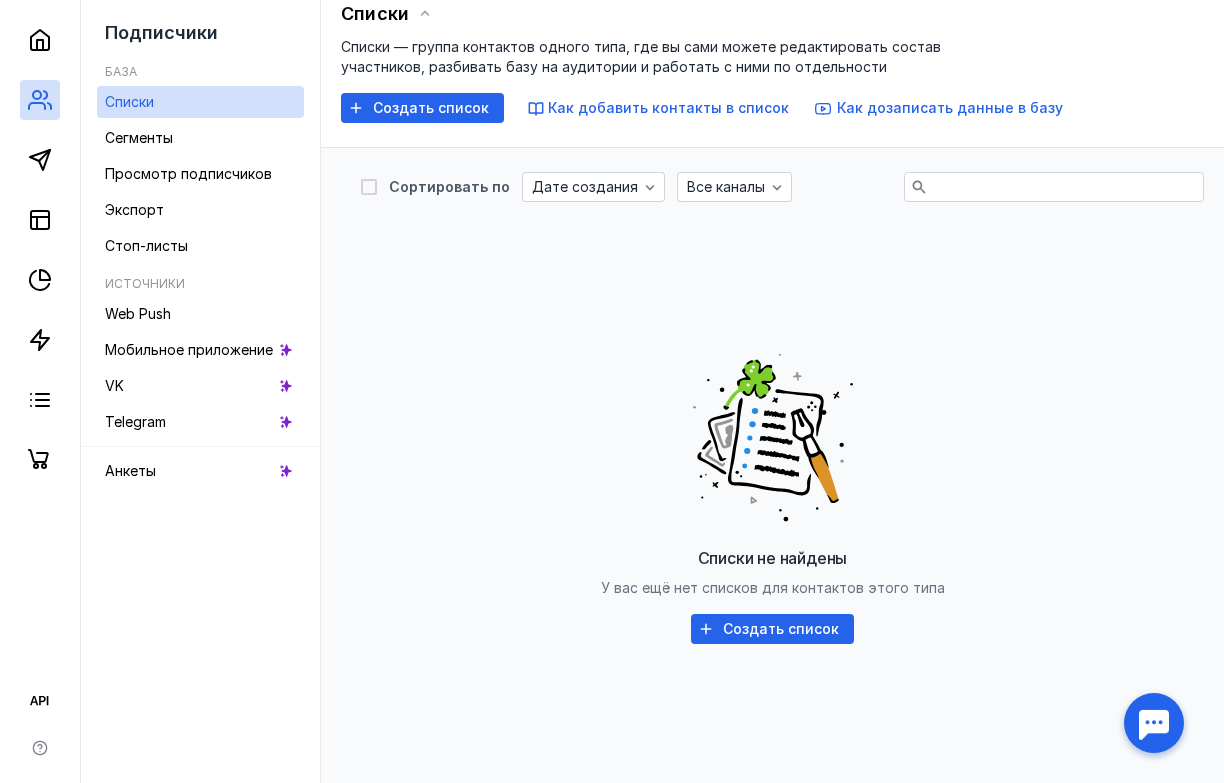 scroll, scrollTop: 77, scrollLeft: 0, axis: vertical 